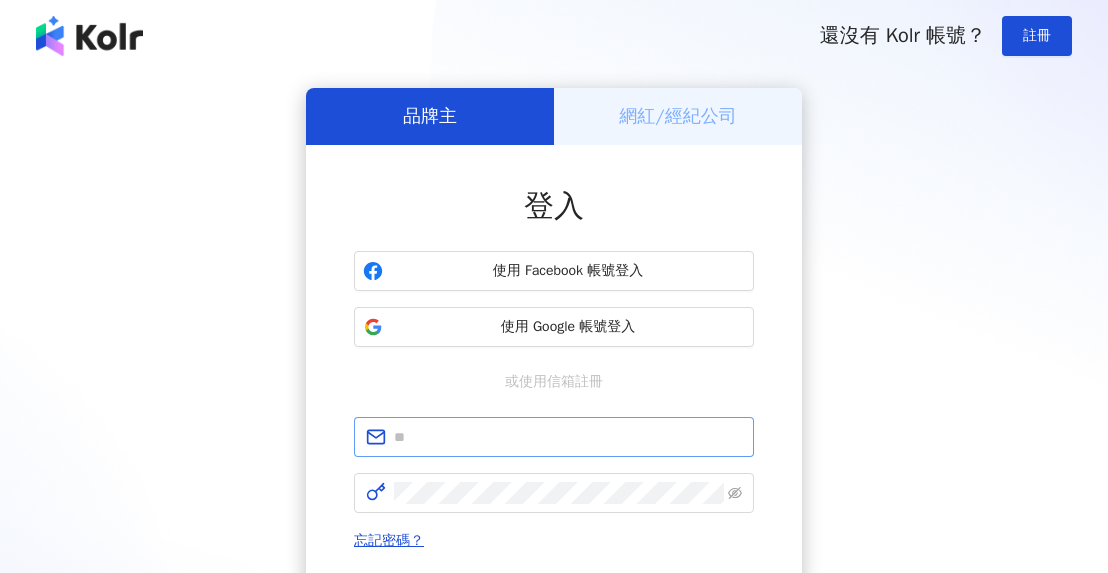 scroll, scrollTop: 0, scrollLeft: 0, axis: both 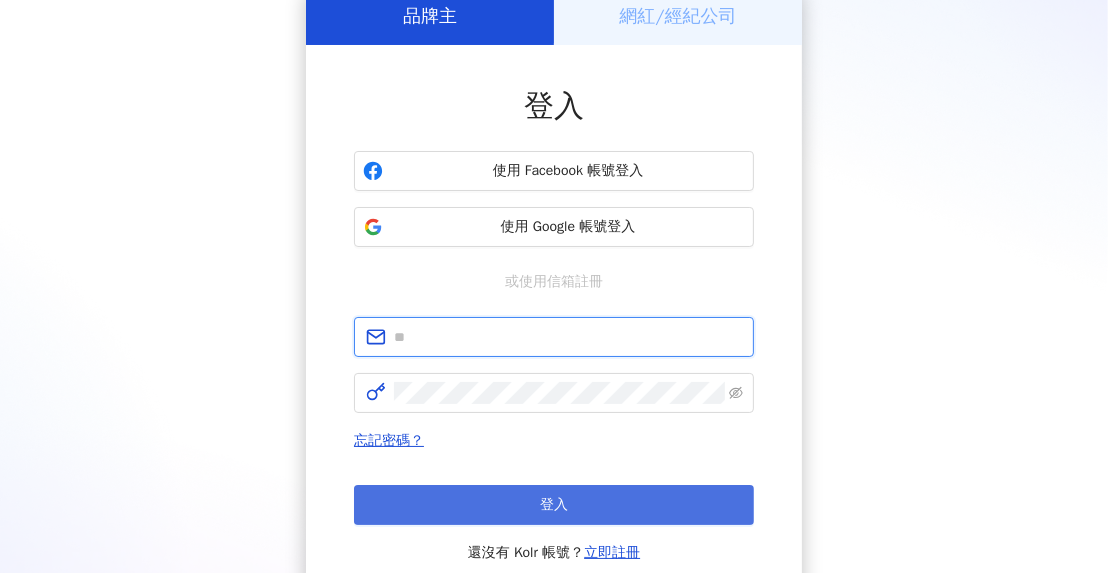 type on "**********" 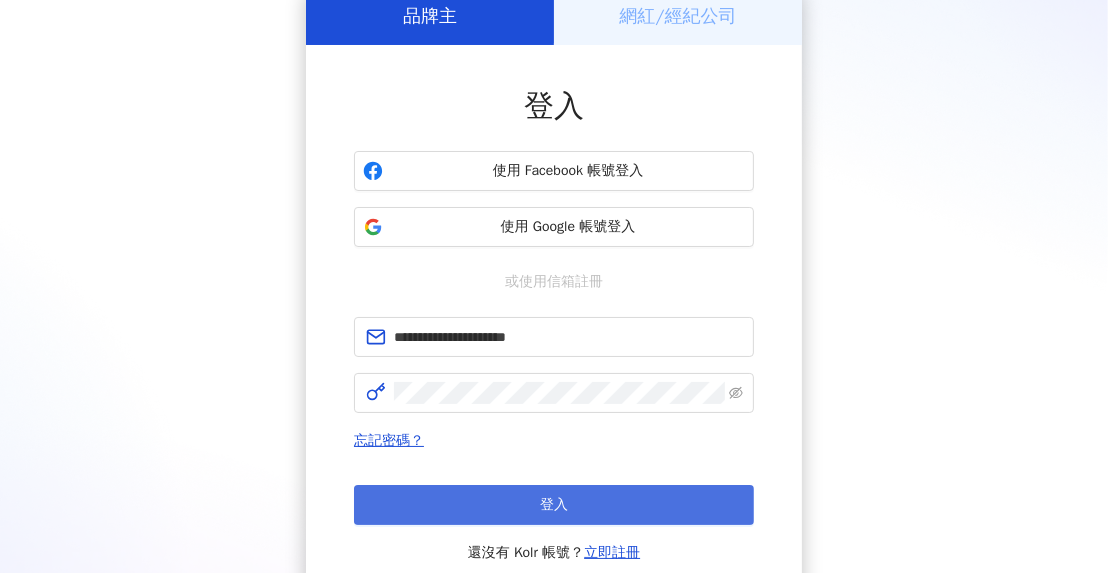 click on "登入" at bounding box center [554, 505] 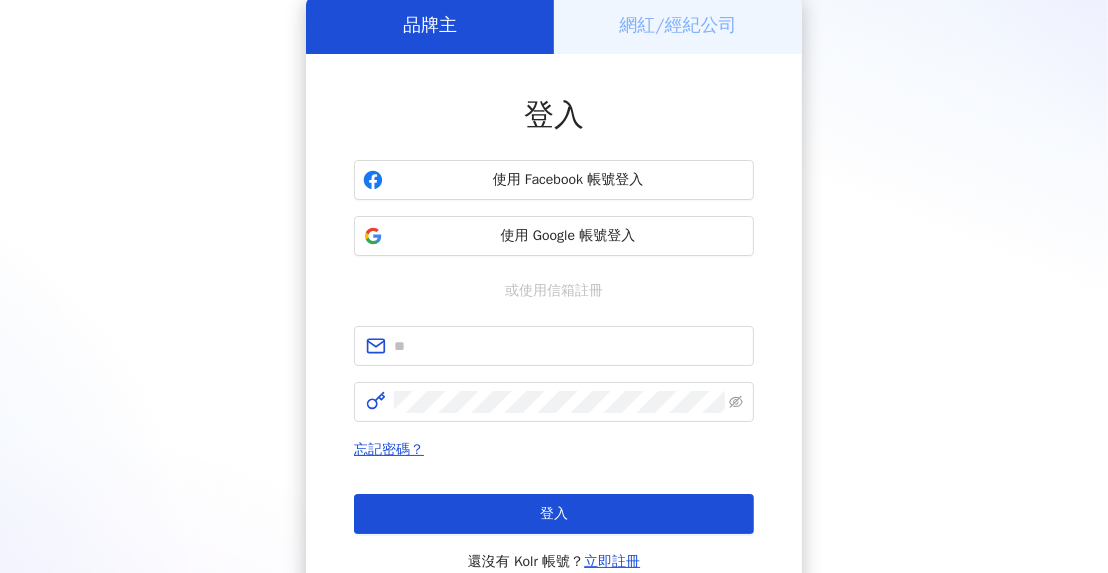 scroll, scrollTop: 100, scrollLeft: 0, axis: vertical 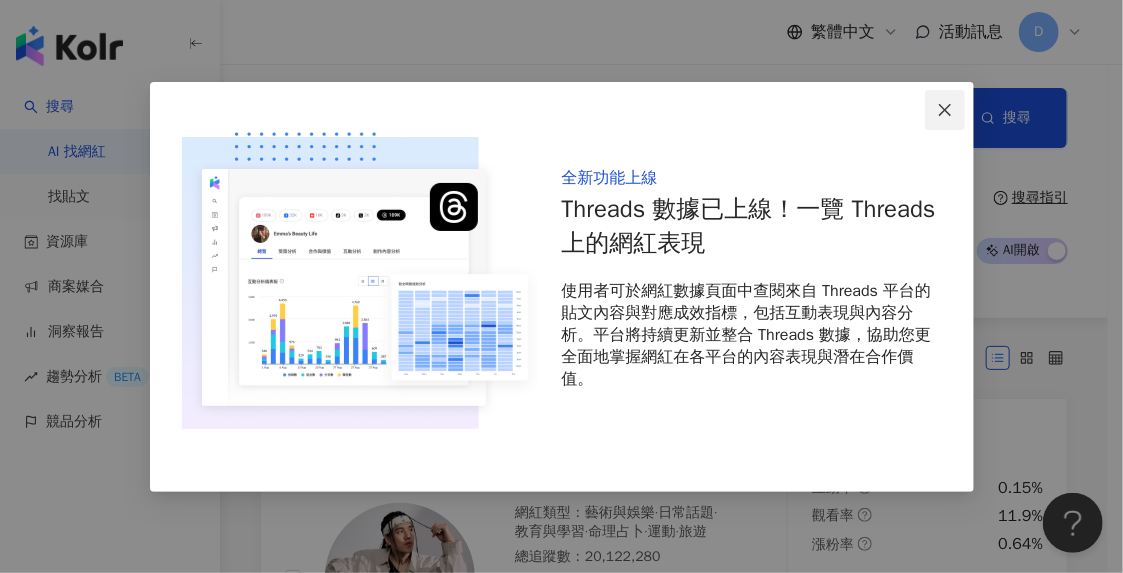 click 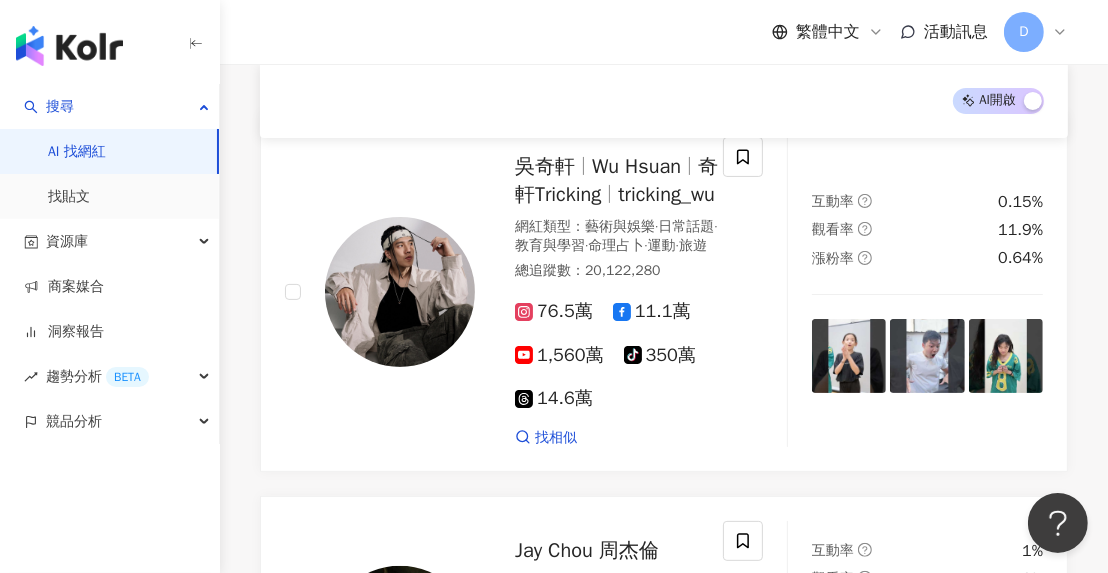 scroll, scrollTop: 0, scrollLeft: 0, axis: both 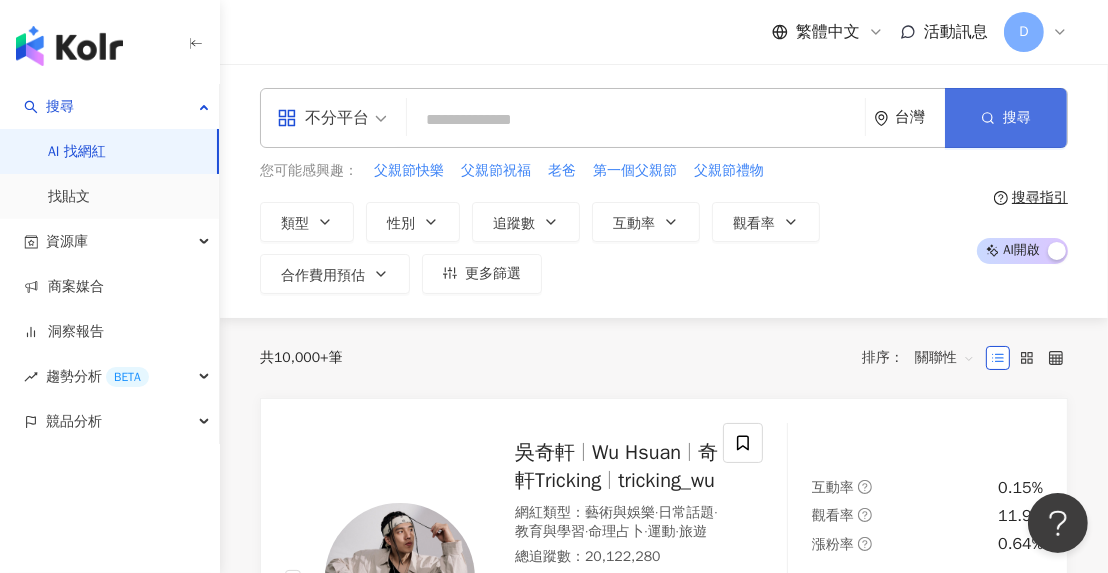 click on "搜尋" at bounding box center [1017, 118] 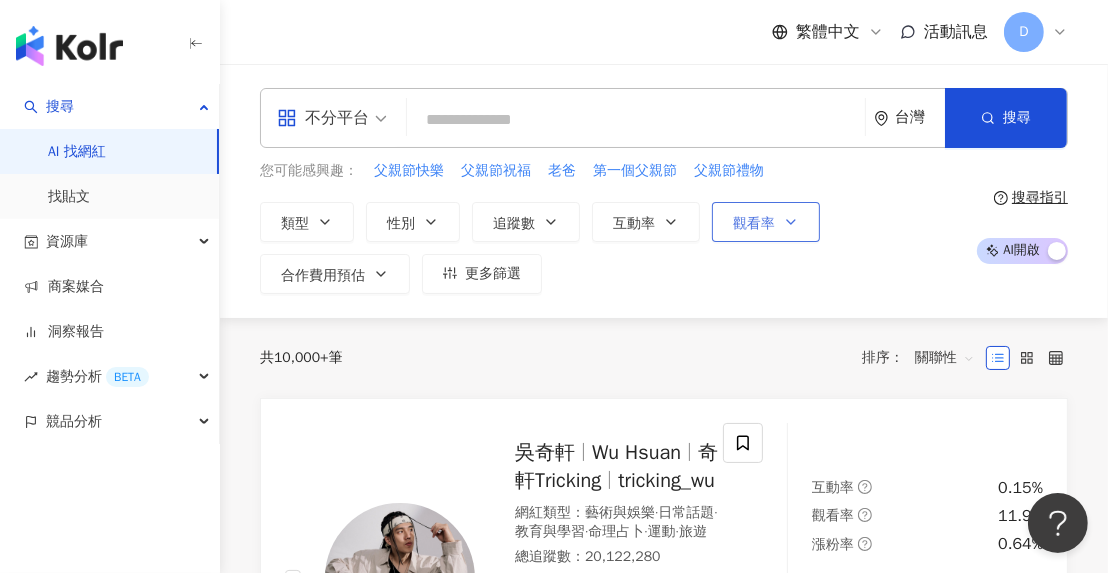 click 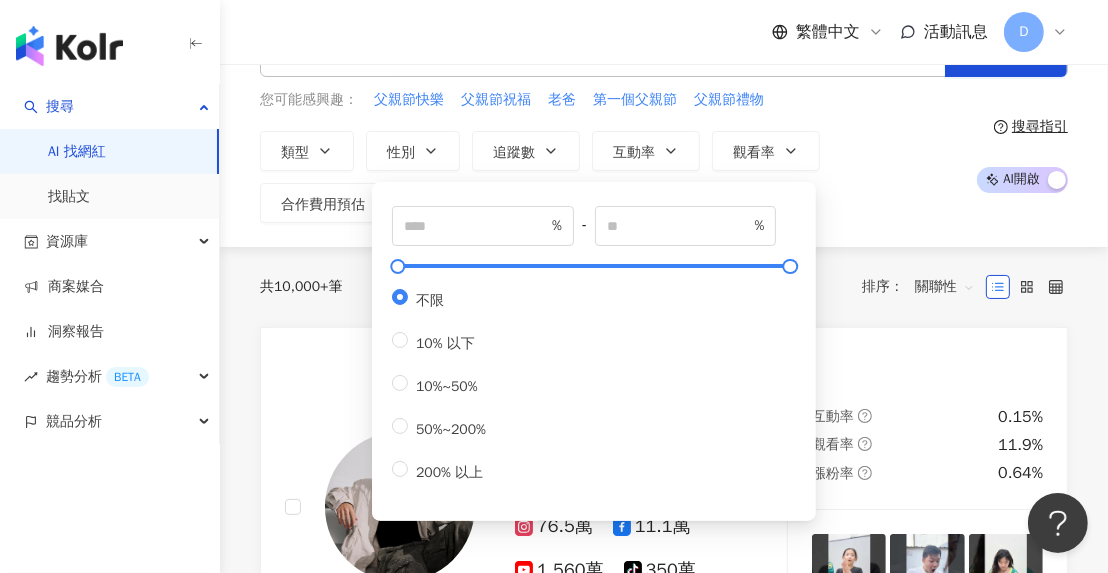 scroll, scrollTop: 100, scrollLeft: 0, axis: vertical 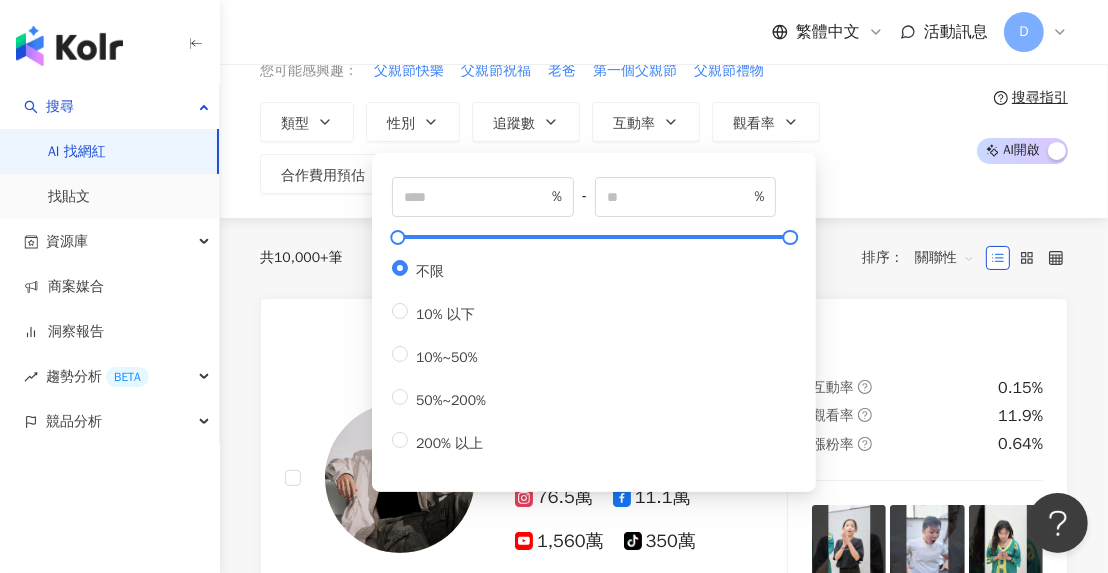 type on "***" 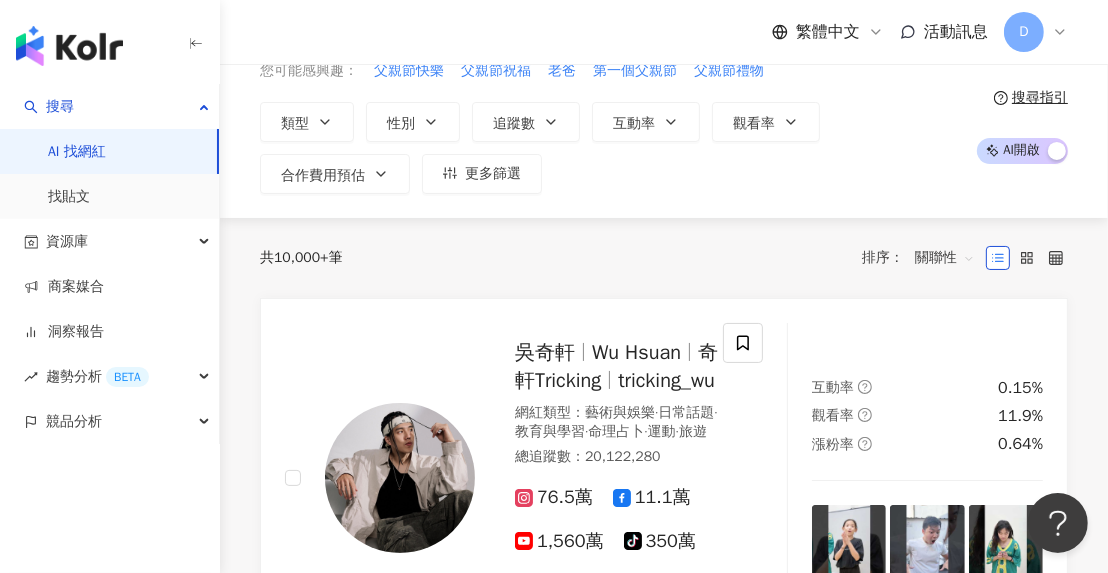 click on "類型 性別 追蹤數 互動率 觀看率 合作費用預估  更多篩選 *** %  -  % 不限 10% 以下 10%~50% 50%~200% 200% 以上" at bounding box center (611, 148) 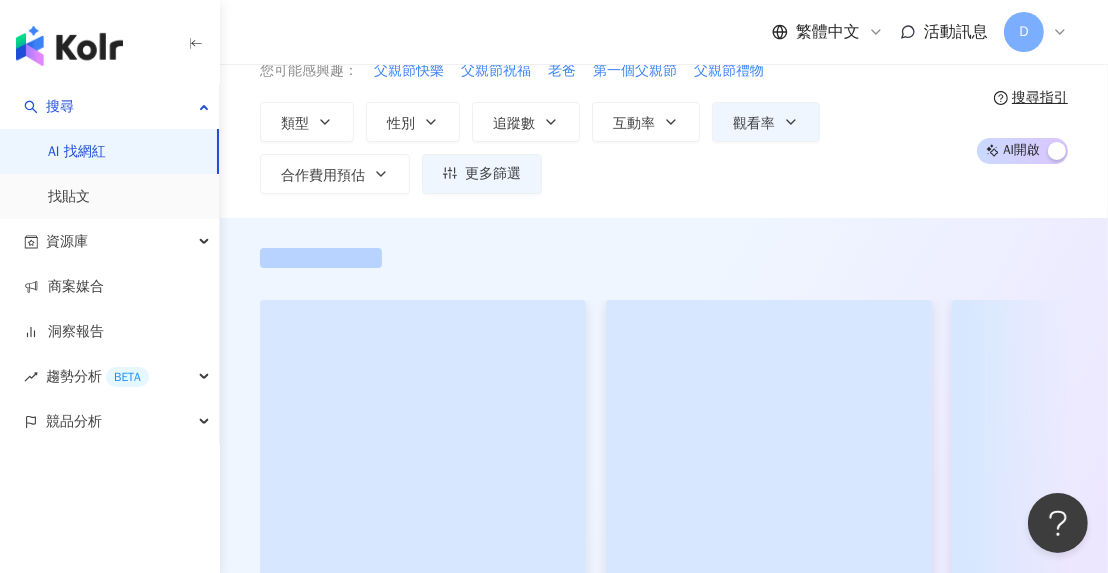 scroll, scrollTop: 0, scrollLeft: 0, axis: both 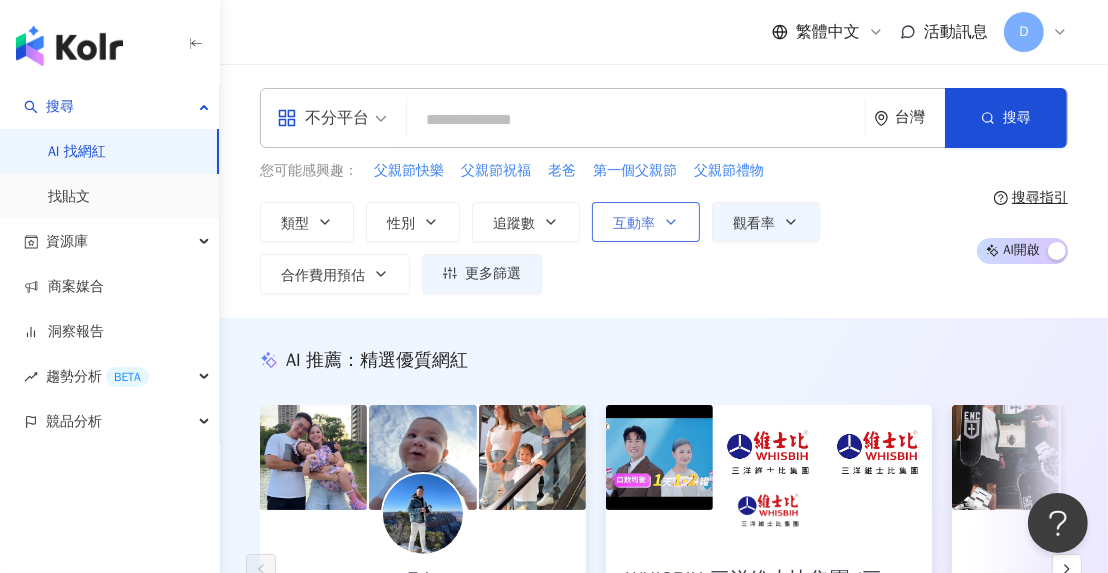 click 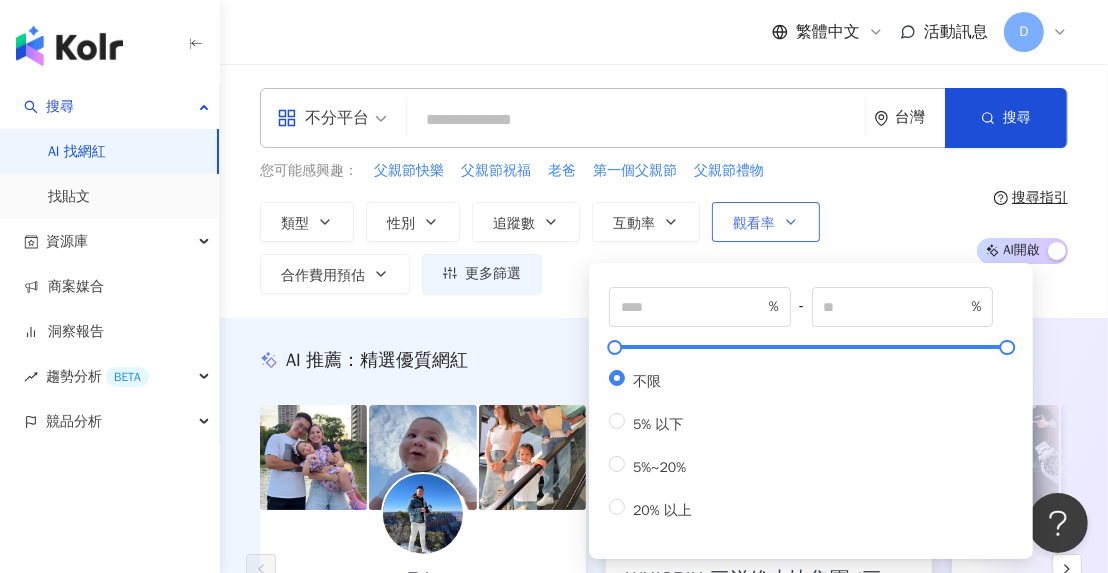 click 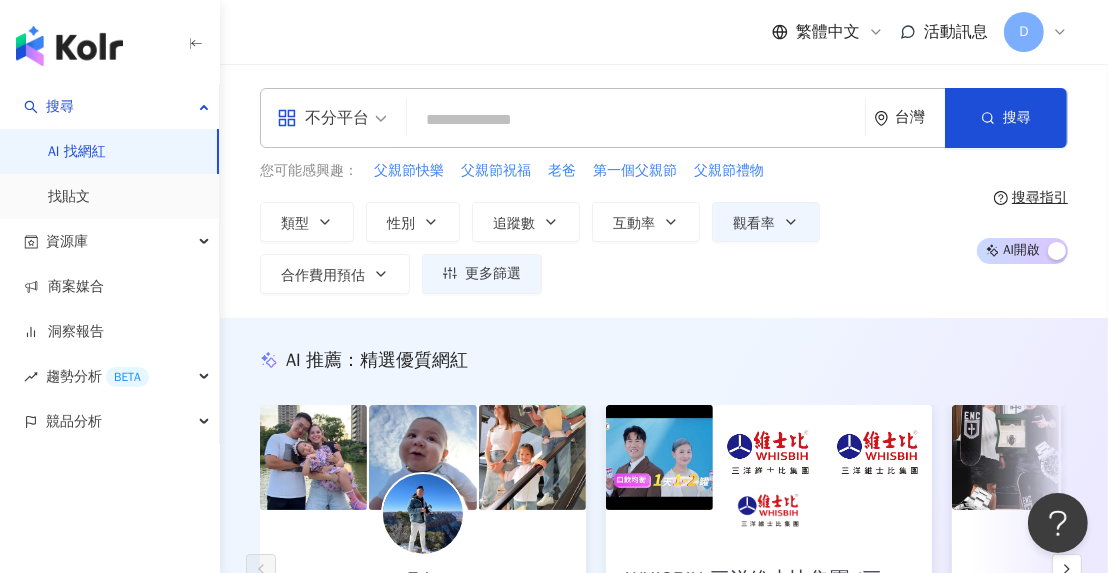 click on "類型 性別 追蹤數 互動率 觀看率 合作費用預估  更多篩選 *** %  -  % 不限 10% 以下 10%~50% 50%~200% 200% 以上 %  -  % 不限 5% 以下 5%~20% 20% 以上" at bounding box center [611, 248] 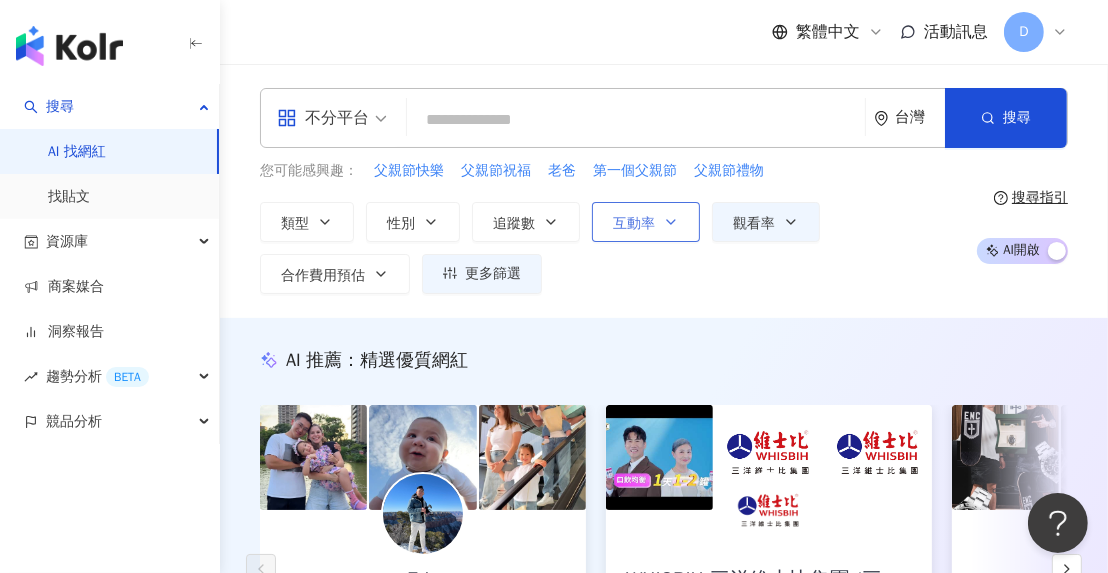 click 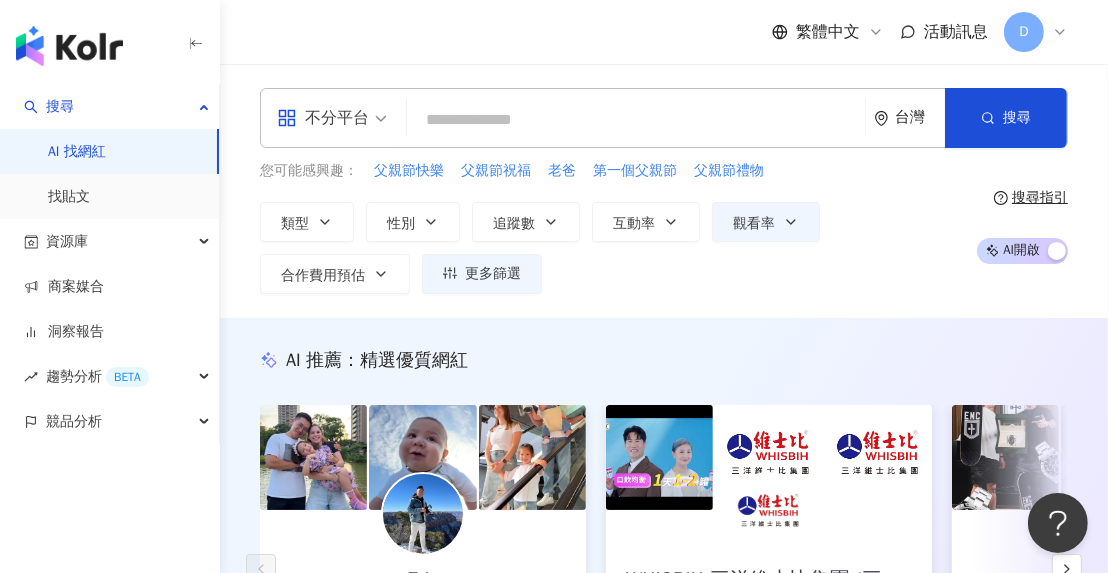 click on "類型 性別 追蹤數 互動率 觀看率 合作費用預估  更多篩選 *** %  -  % 不限 10% 以下 10%~50% 50%~200% 200% 以上 %  -  % 不限 5% 以下 5%~20% 20% 以上" at bounding box center (611, 248) 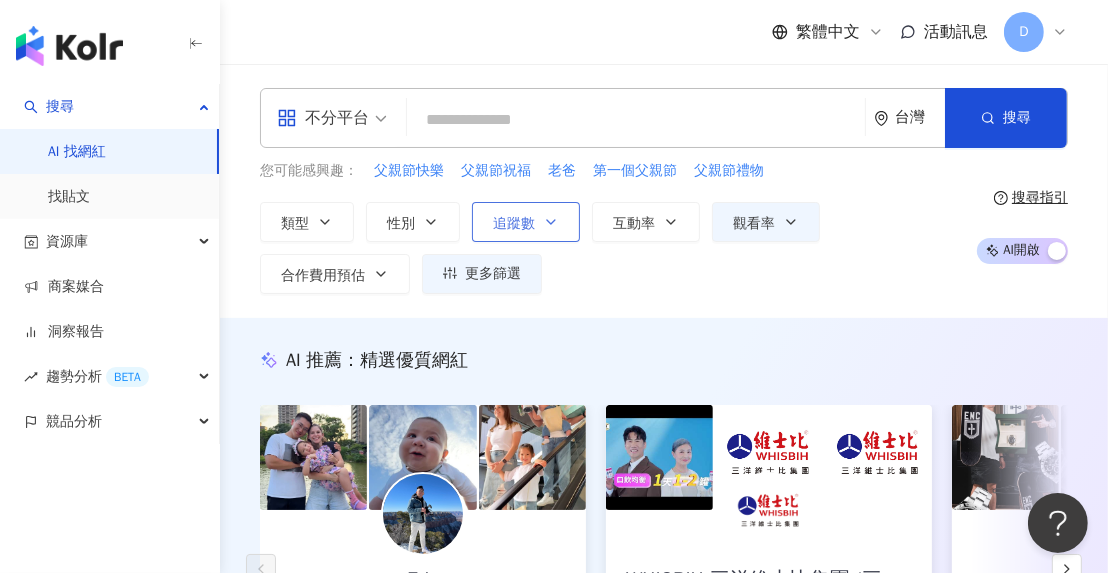 click 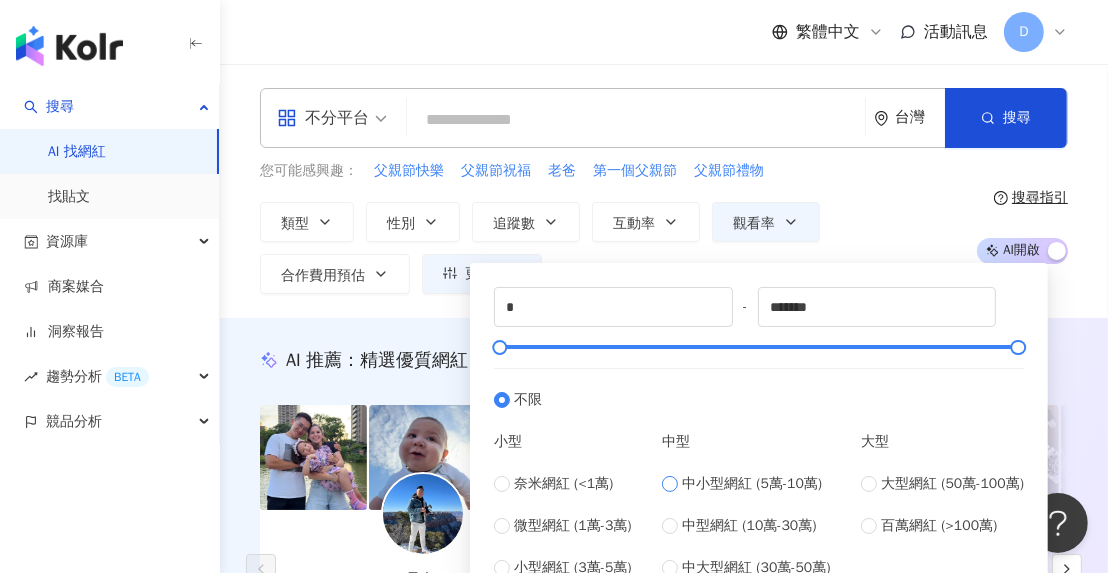 type on "*****" 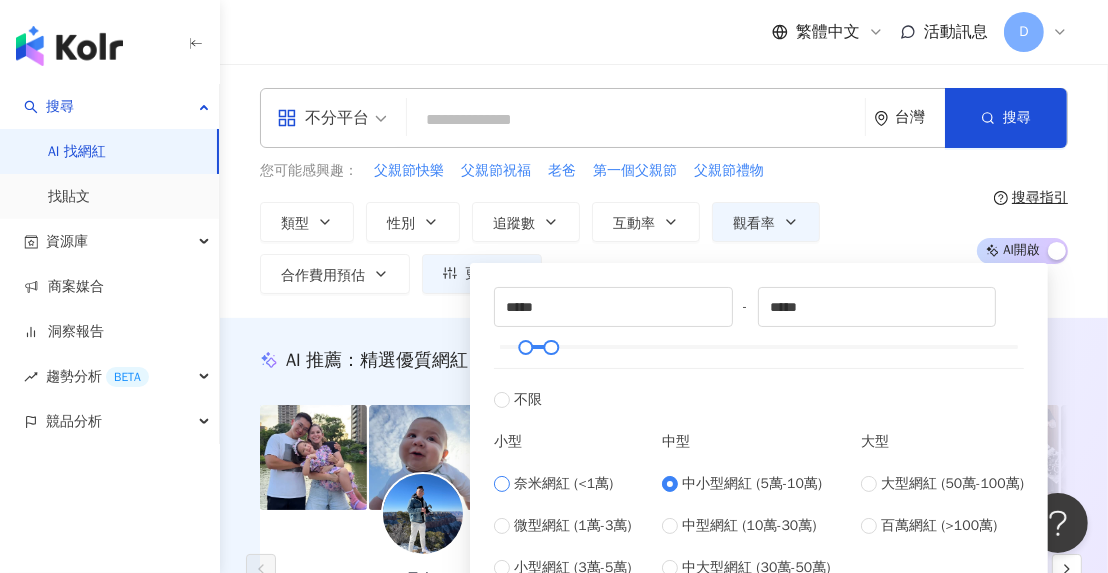 type on "*" 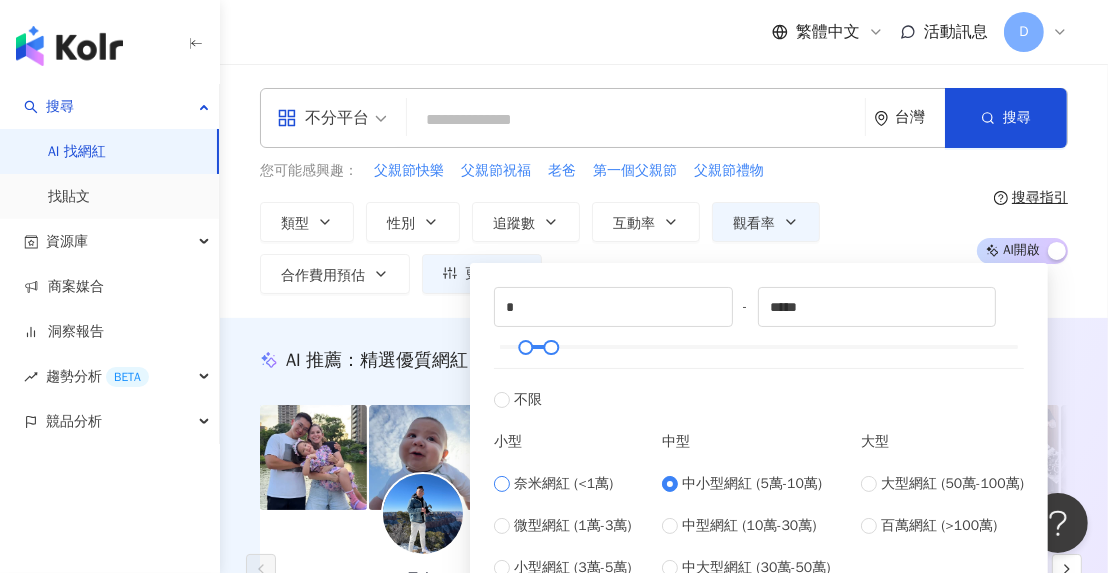 type on "****" 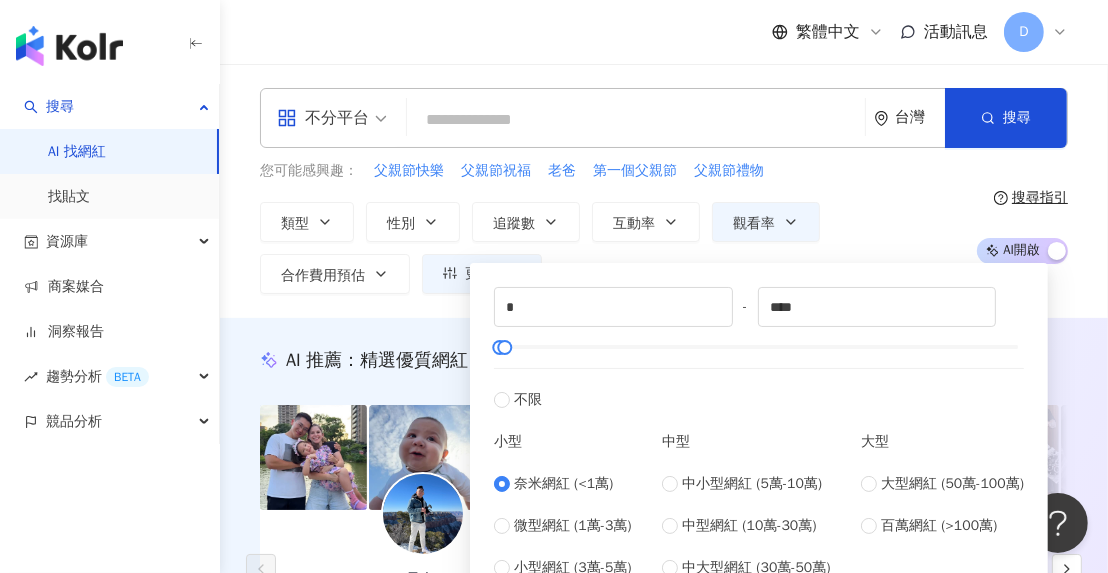 type on "*****" 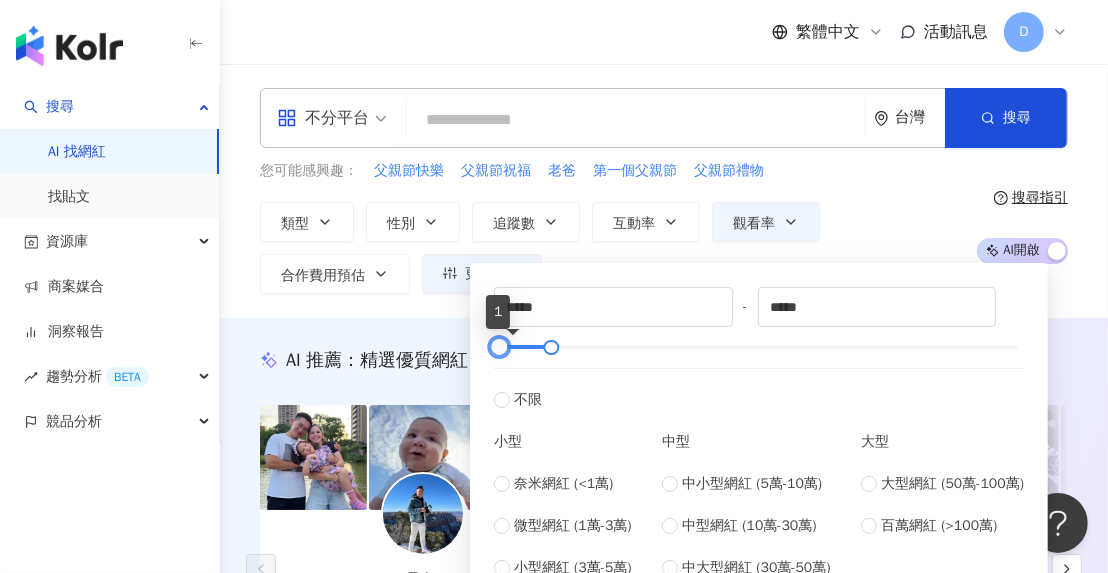type on "*" 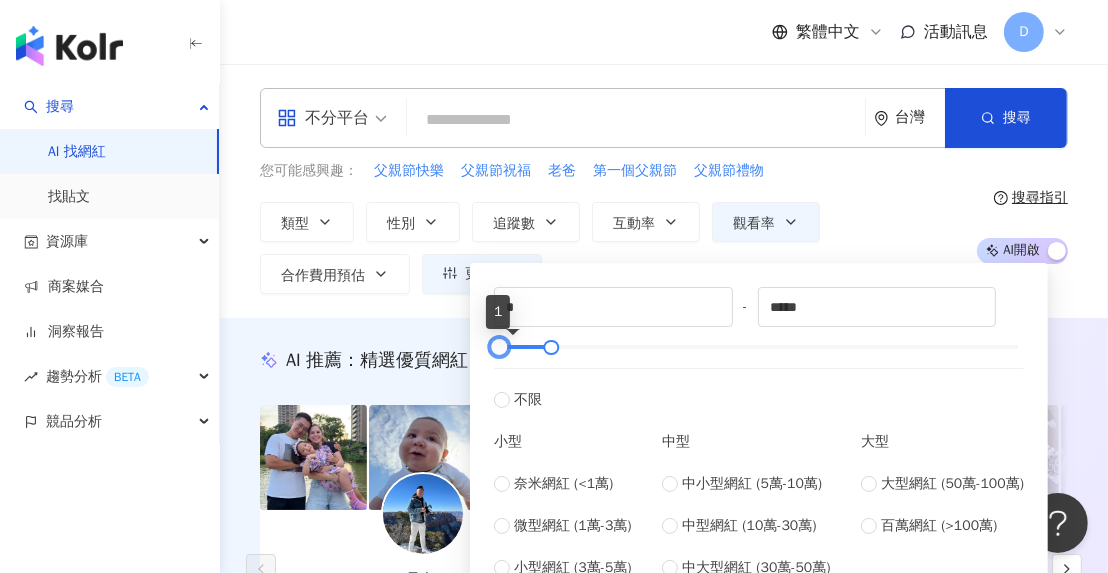 drag, startPoint x: 522, startPoint y: 345, endPoint x: 476, endPoint y: 346, distance: 46.010868 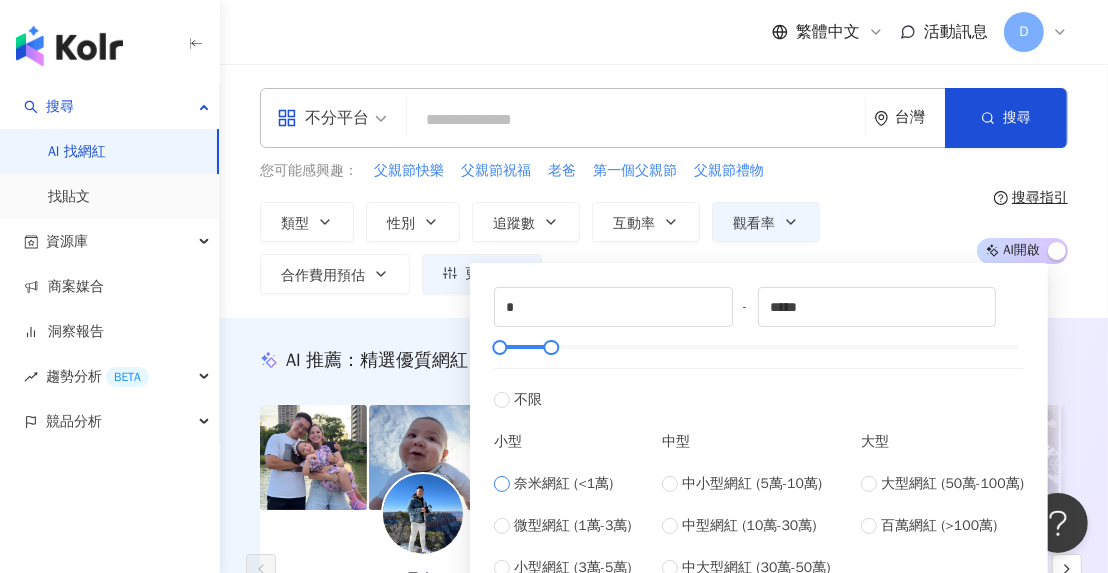 type on "****" 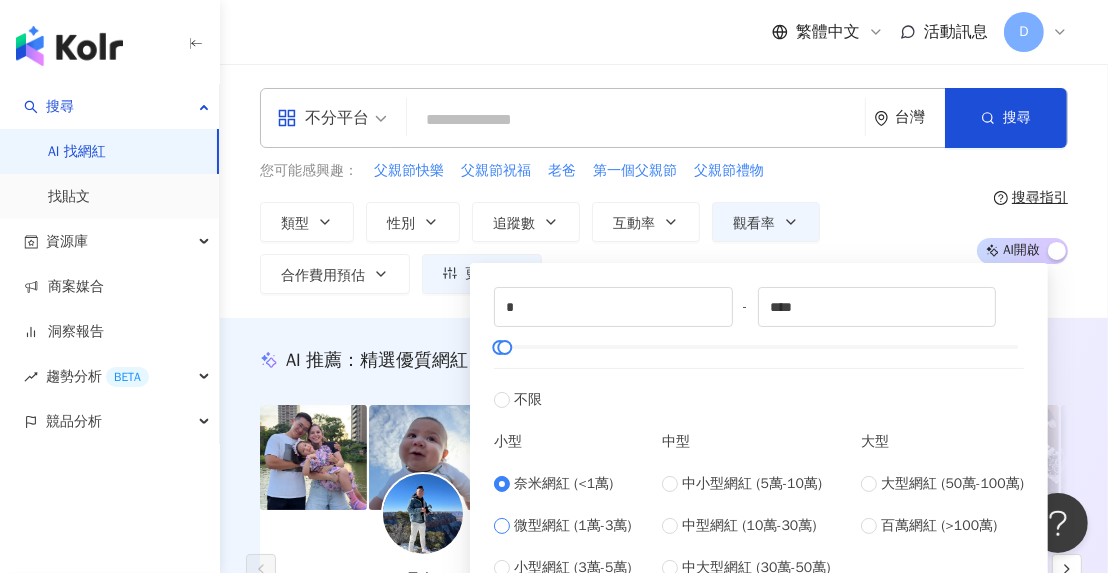 scroll, scrollTop: 100, scrollLeft: 0, axis: vertical 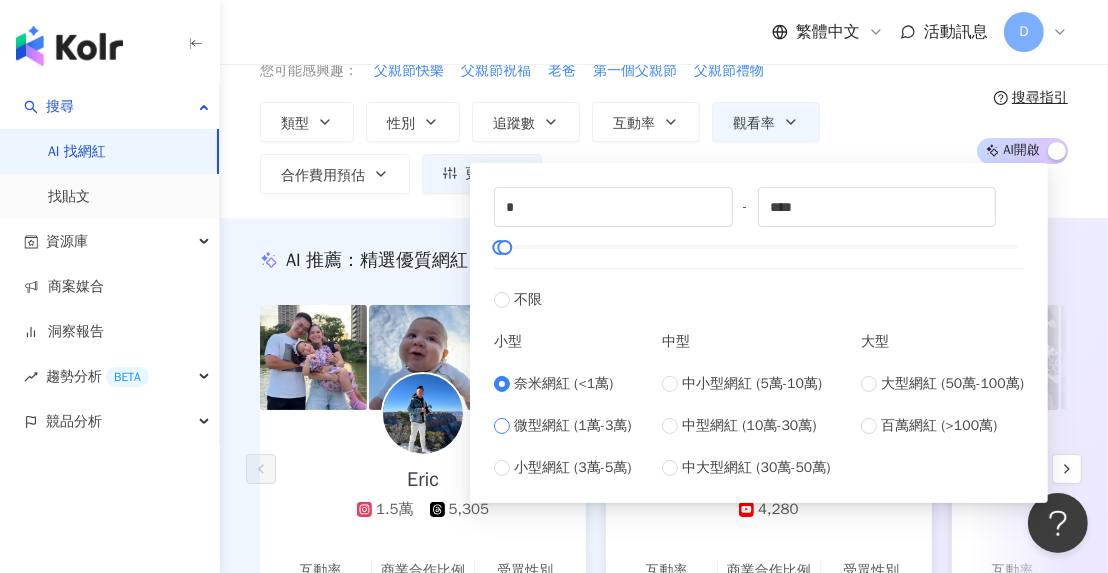 type on "*****" 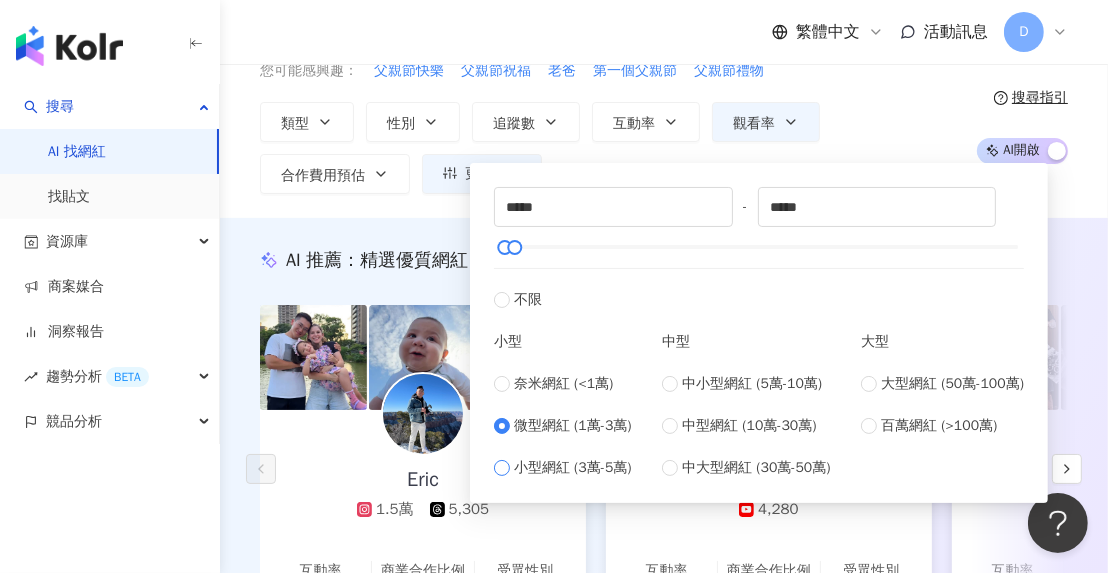 type on "*****" 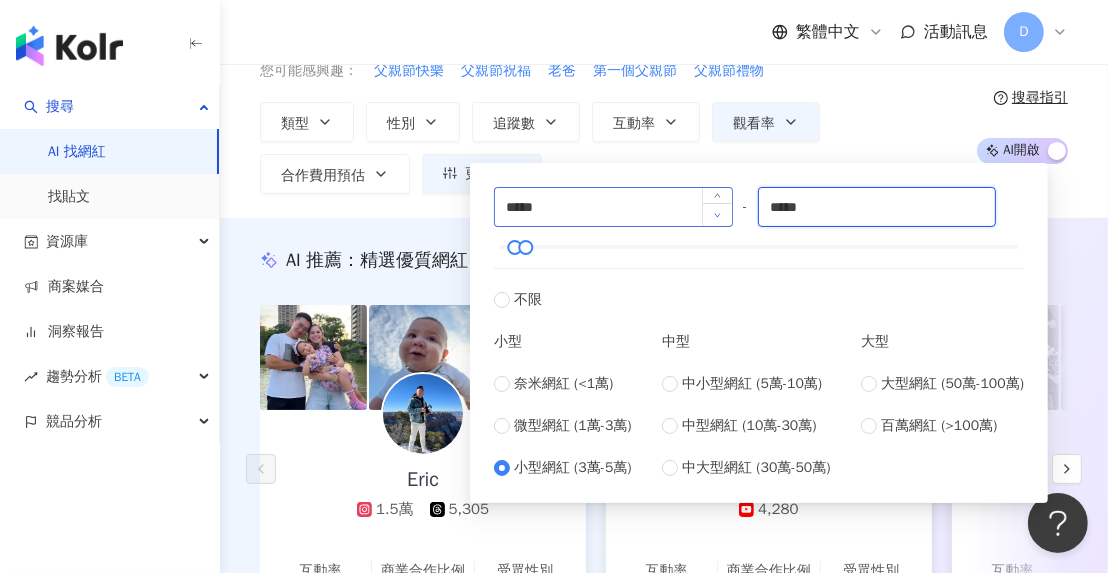 drag, startPoint x: 825, startPoint y: 205, endPoint x: 709, endPoint y: 209, distance: 116.06895 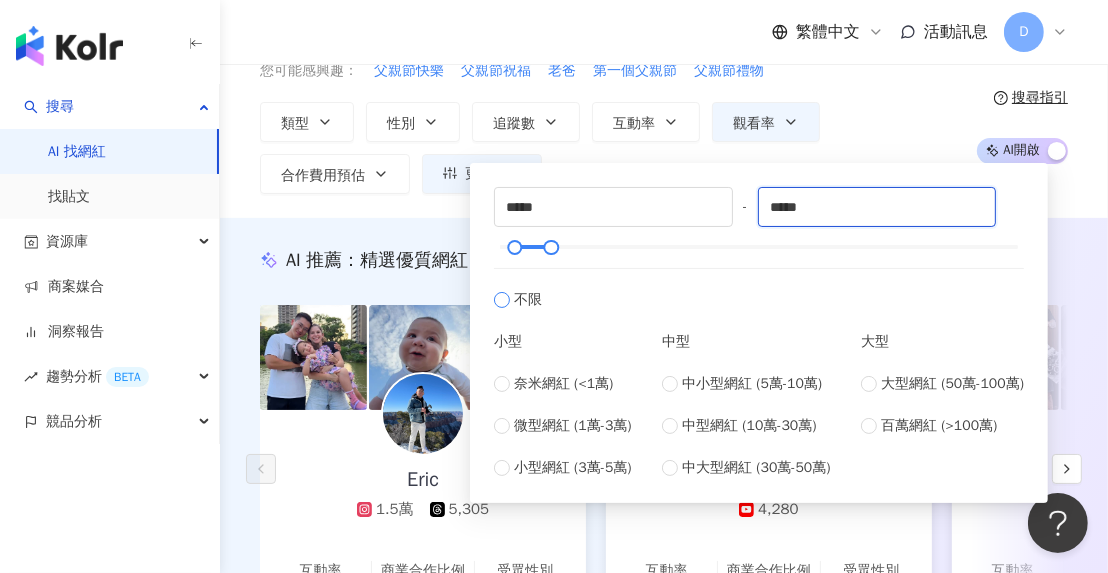 type on "*****" 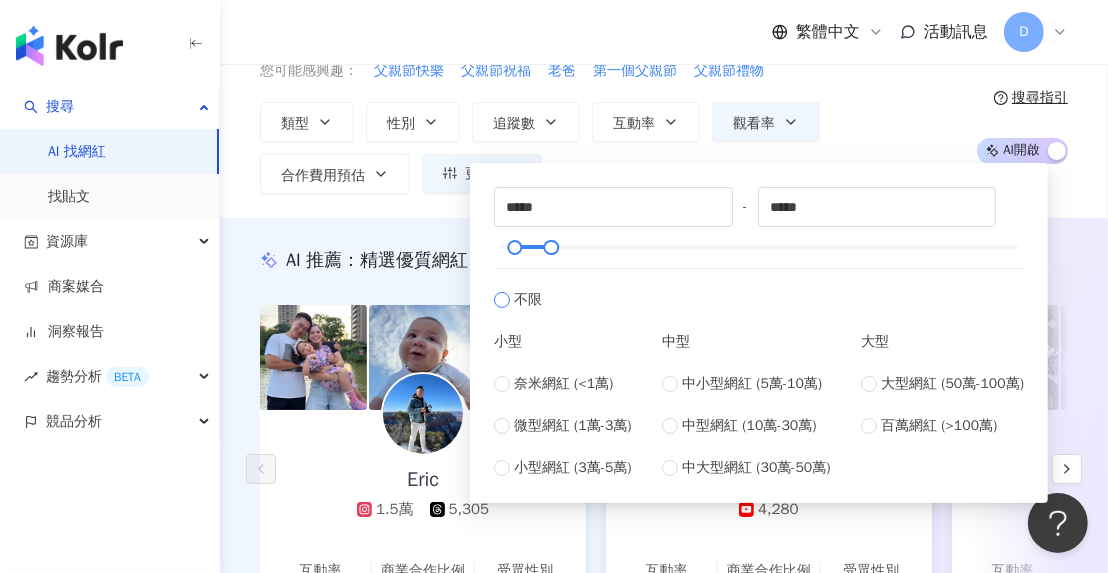 click on "不限" at bounding box center [759, 289] 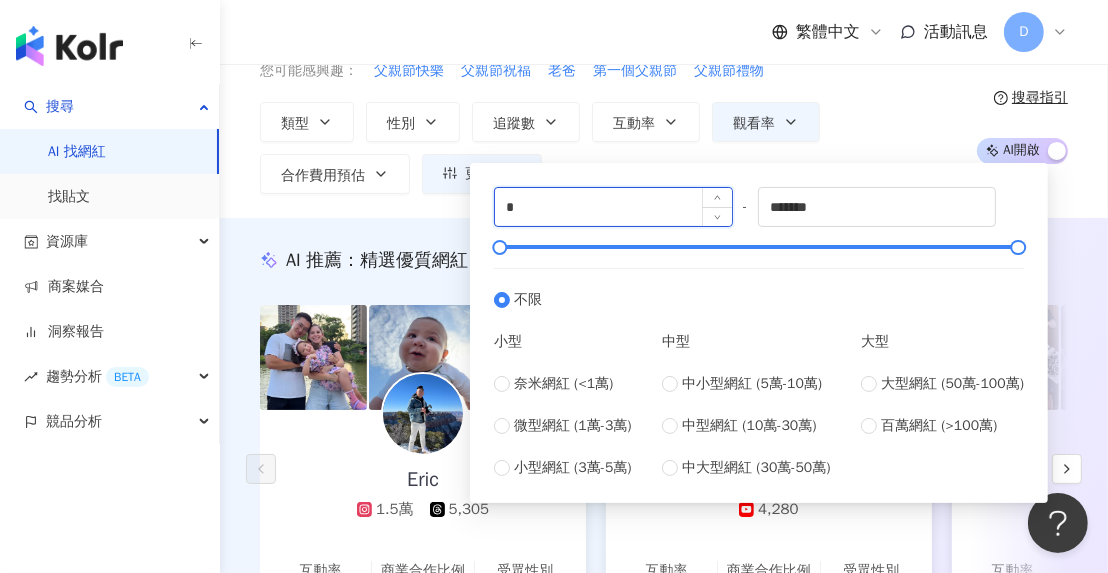 click on "*" at bounding box center (613, 207) 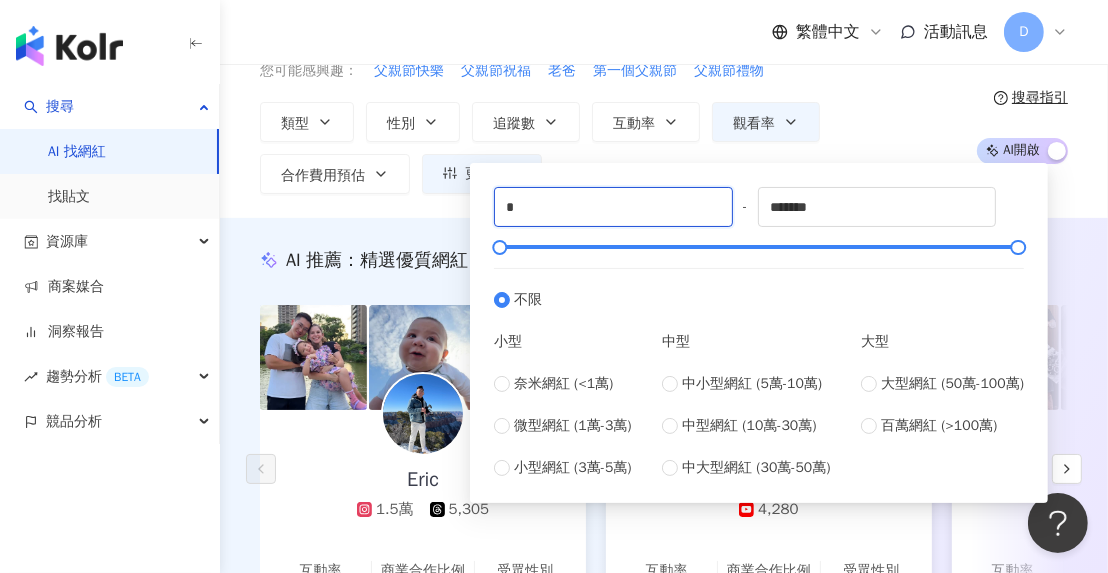 drag, startPoint x: 545, startPoint y: 210, endPoint x: 450, endPoint y: 204, distance: 95.189285 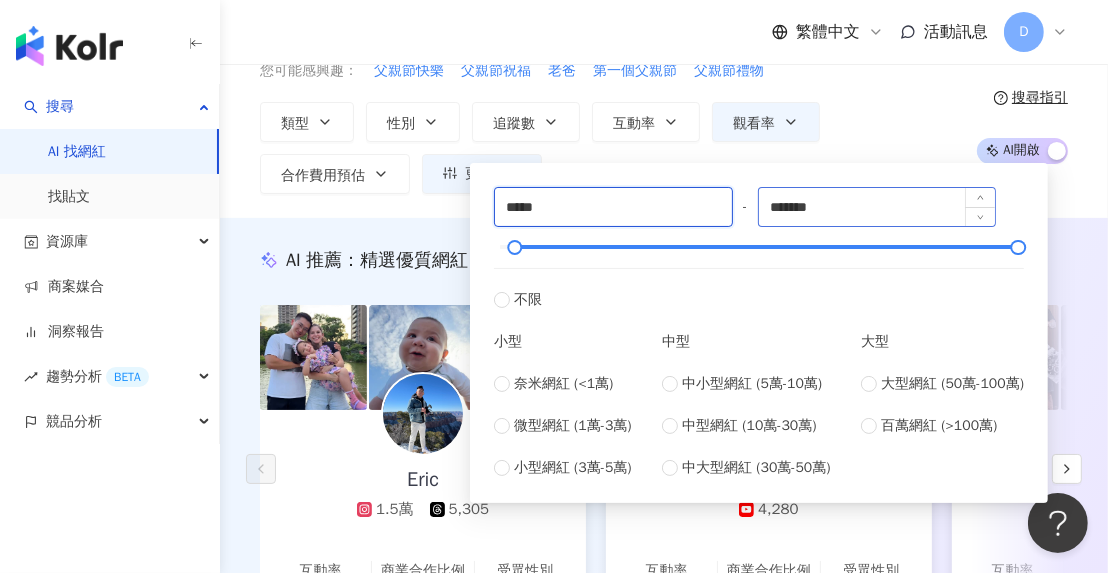 type on "*****" 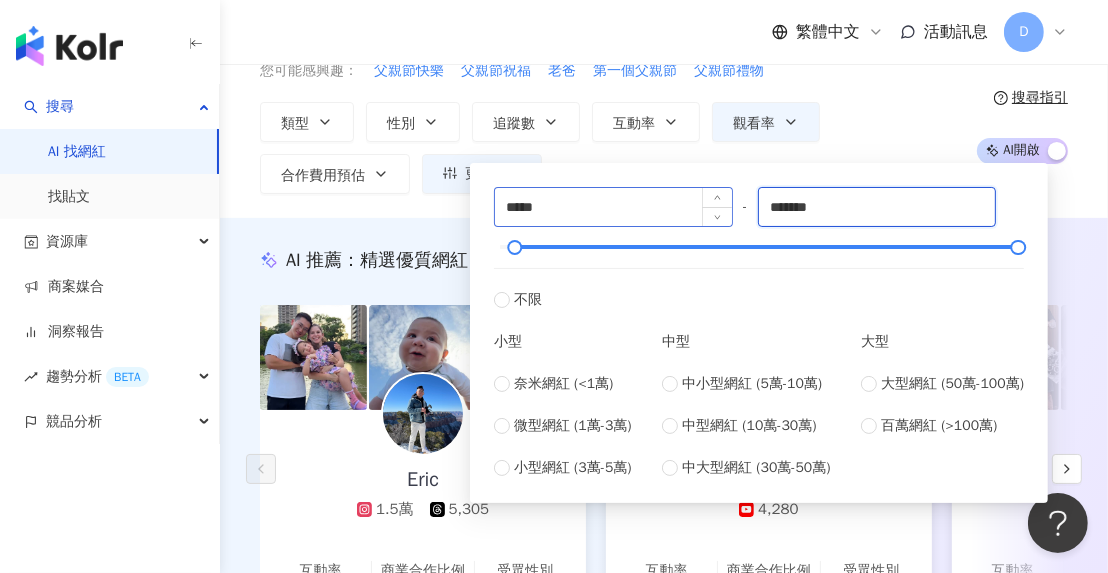 drag, startPoint x: 850, startPoint y: 207, endPoint x: 537, endPoint y: 212, distance: 313.03995 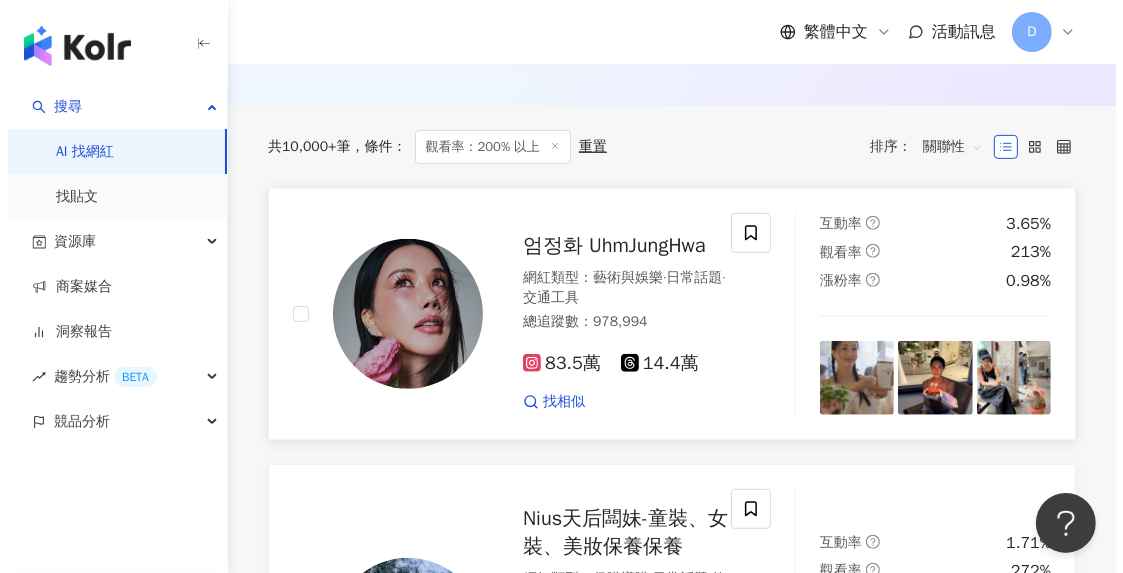 scroll, scrollTop: 0, scrollLeft: 0, axis: both 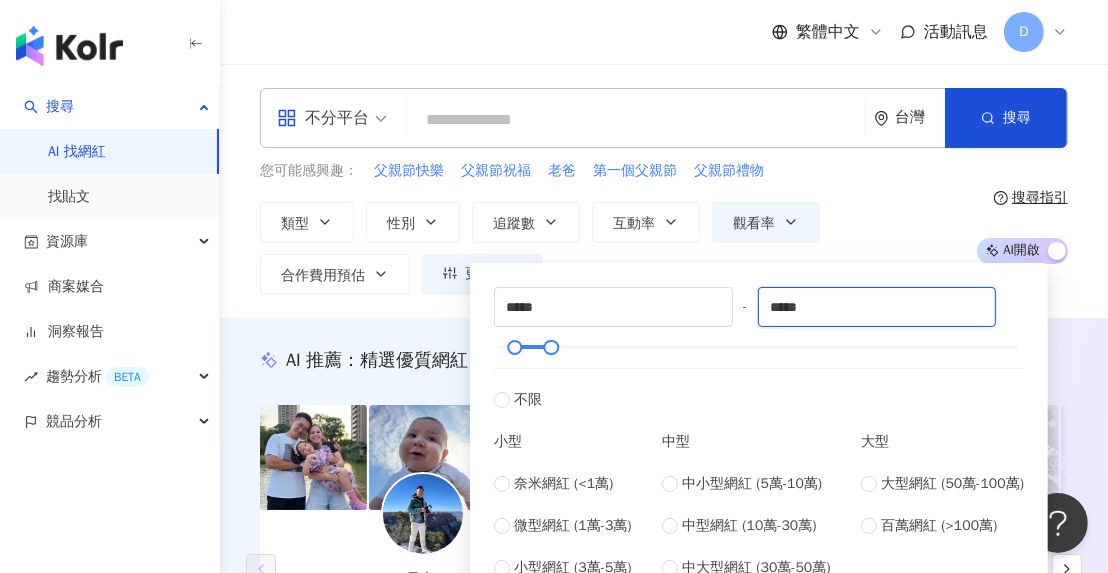type on "*****" 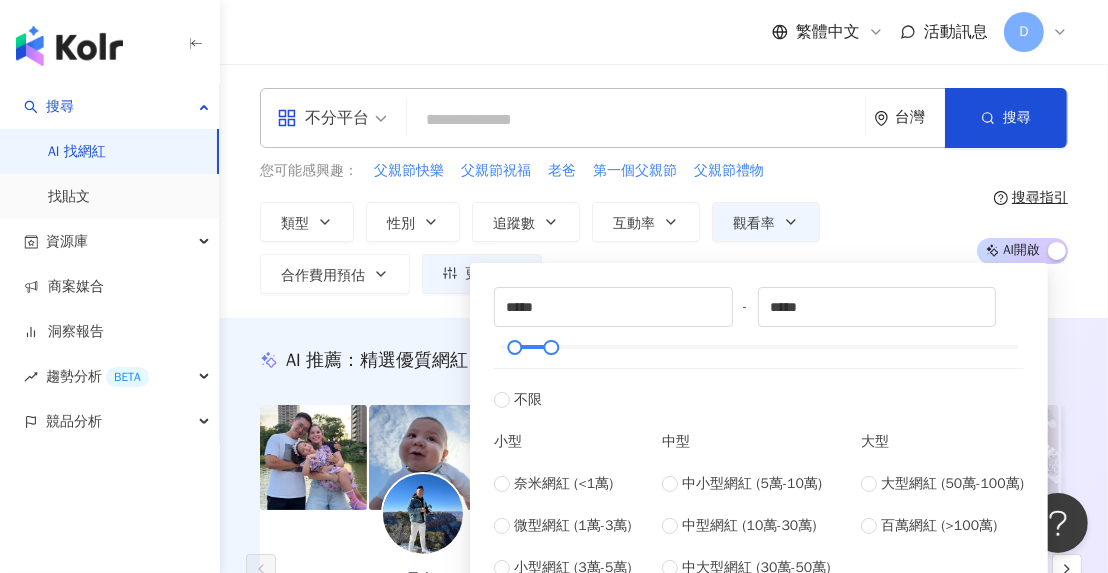 click on "不分平台 台灣 搜尋 您可能感興趣： 父親節快樂  父親節祝福  老爸  第一個父親節  父親節禮物  類型 性別 追蹤數 互動率 觀看率 合作費用預估  更多篩選 *** %  -  % 不限 10% 以下 10%~50% 50%~200% 200% 以上 %  -  % 不限 5% 以下 5%~20% 20% 以上 *****  -  ***** 不限 小型 奈米網紅 (<1萬) 微型網紅 (1萬-3萬) 小型網紅 (3萬-5萬) 中型 中小型網紅 (5萬-10萬) 中型網紅 (10萬-30萬) 中大型網紅 (30萬-50萬) 大型 大型網紅 (50萬-100萬) 百萬網紅 (>100萬) 搜尋指引 AI  開啟 AI  關閉" at bounding box center [664, 191] 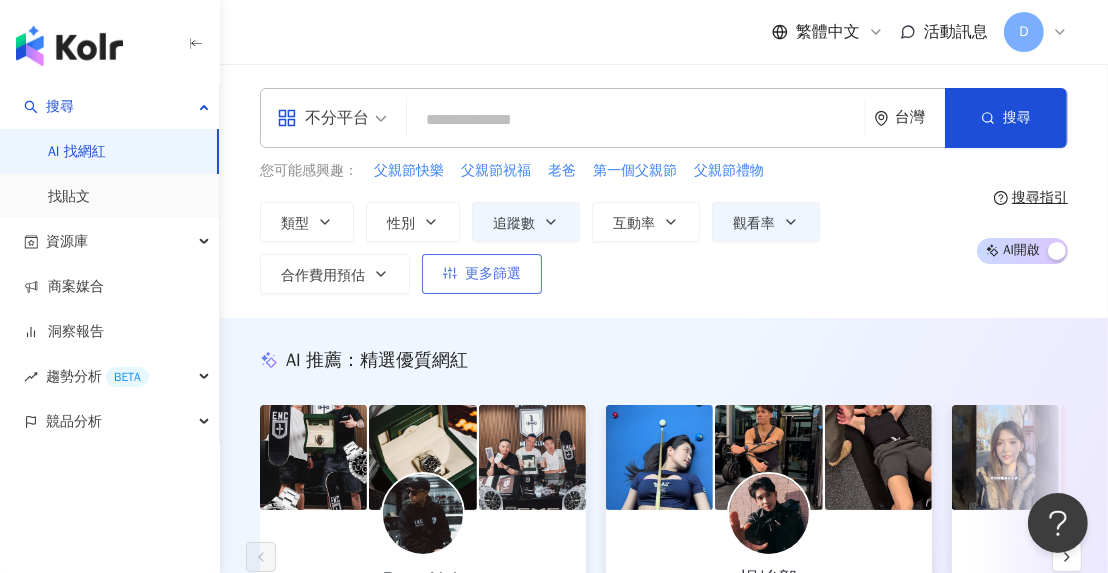 click on "更多篩選" at bounding box center (493, 274) 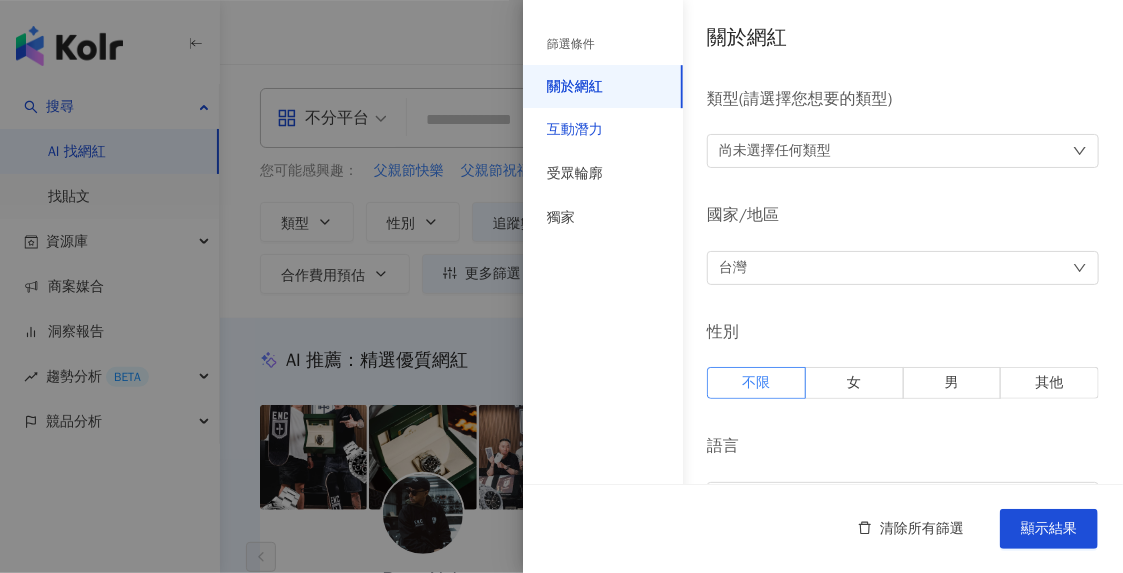 click on "互動潛力" at bounding box center [575, 130] 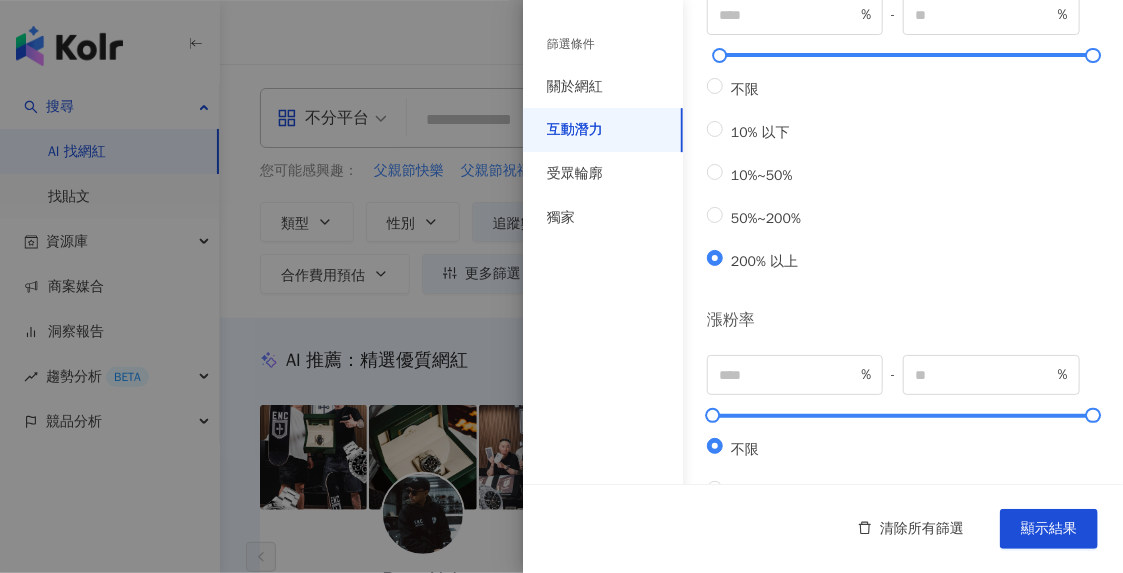 scroll, scrollTop: 600, scrollLeft: 0, axis: vertical 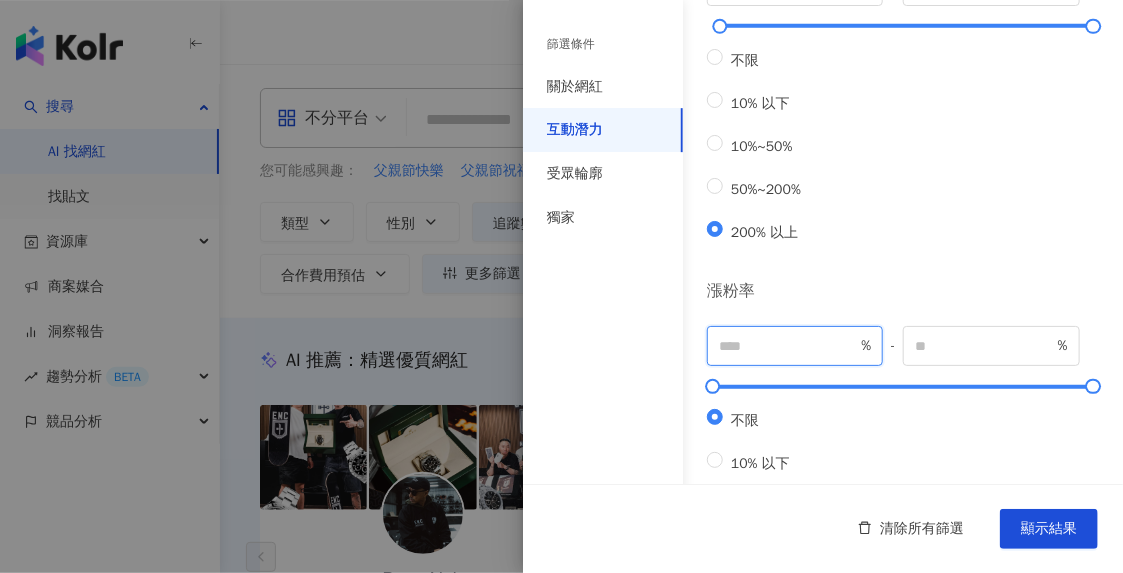 click at bounding box center [788, 346] 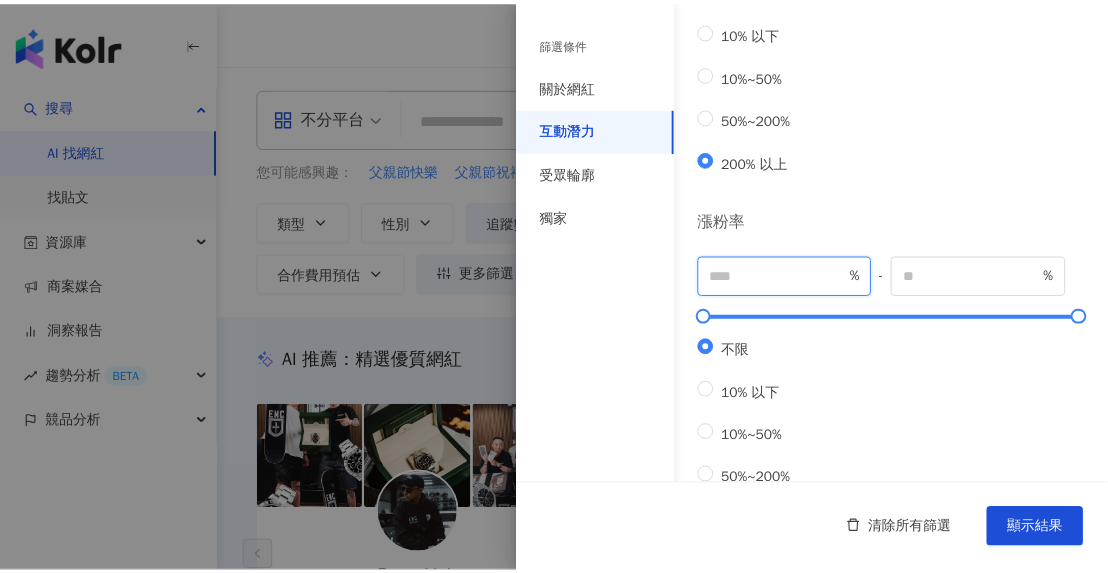 scroll, scrollTop: 772, scrollLeft: 0, axis: vertical 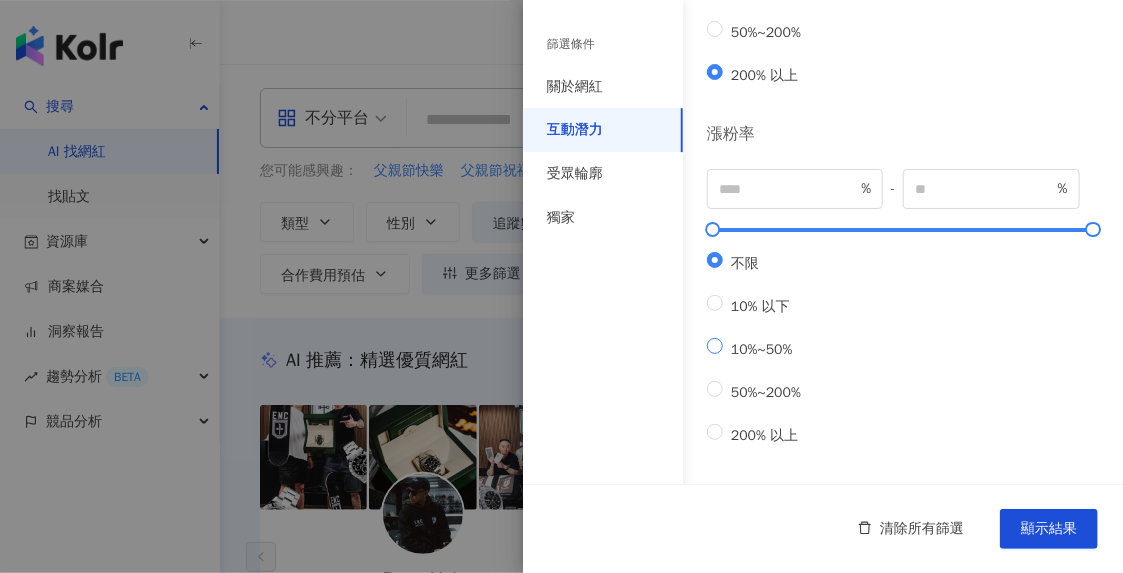 type on "**" 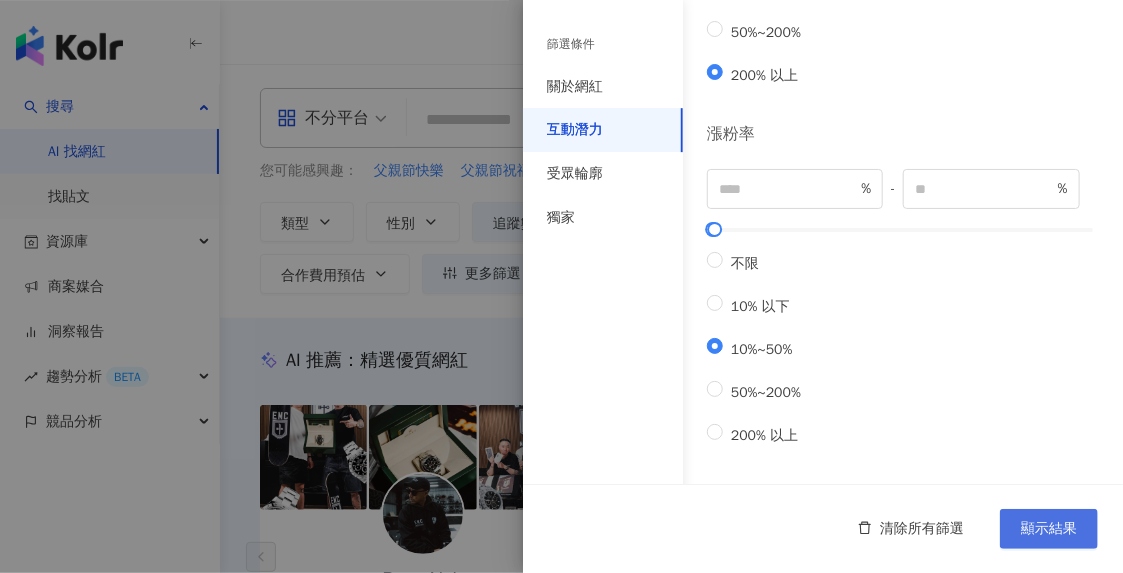 click on "顯示結果" at bounding box center [1049, 529] 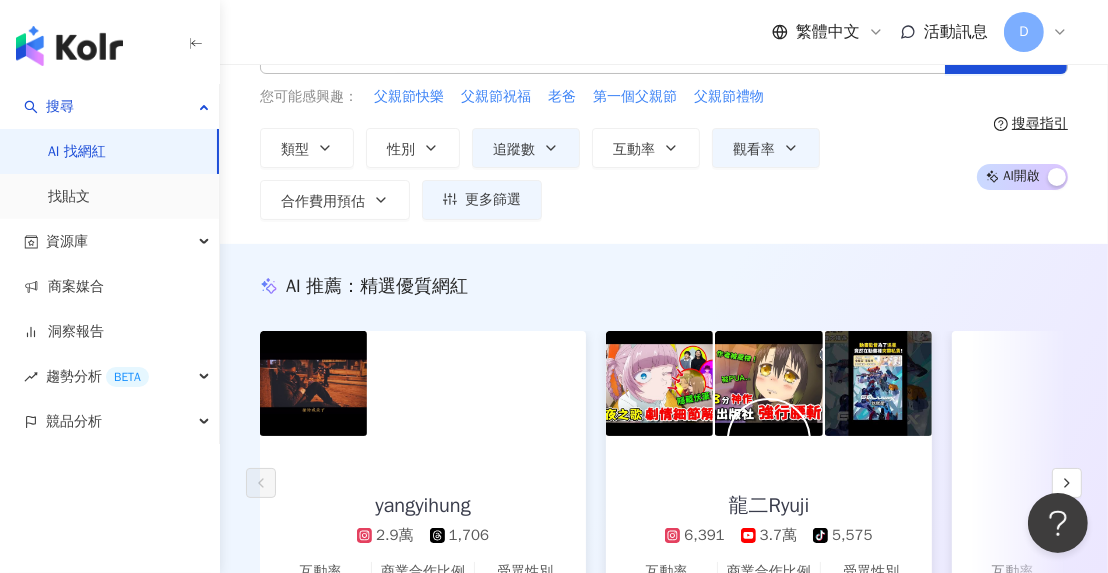 scroll, scrollTop: 0, scrollLeft: 0, axis: both 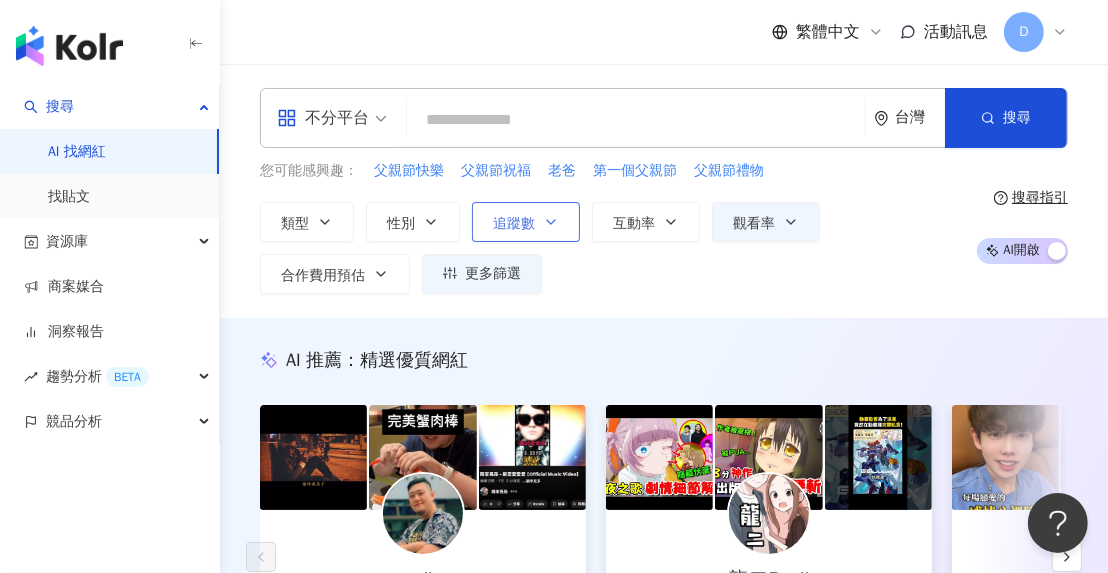 click 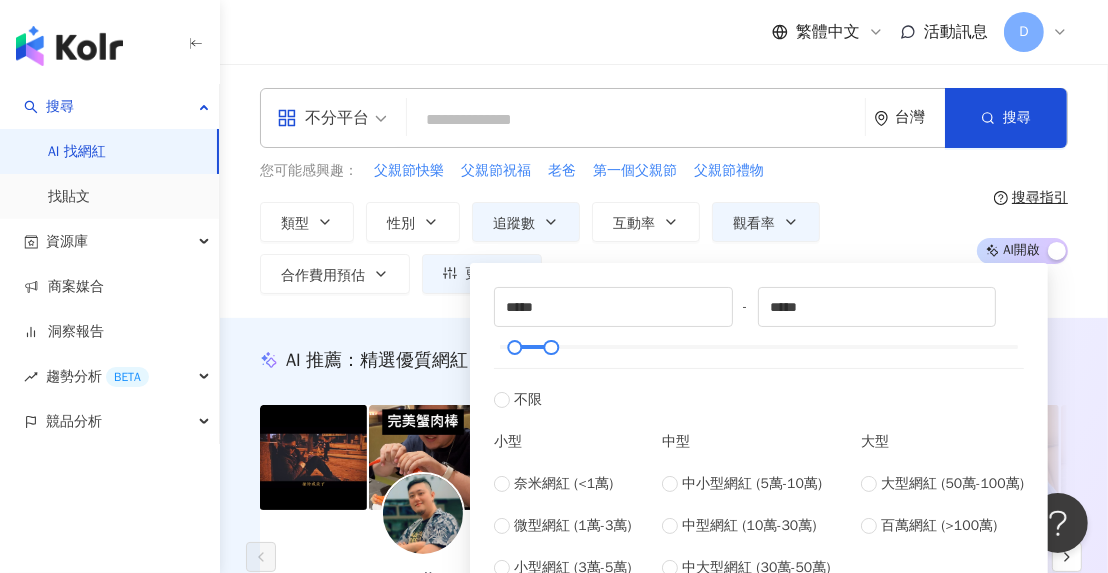 click on "類型 性別 追蹤數 互動率 觀看率 合作費用預估  更多篩選 篩選條件 關於網紅 互動潛力 受眾輪廓 獨家 關於網紅 類型  ( 請選擇您想要的類型 ) 尚未選擇任何類型 國家/地區 台灣 性別 不限 女 男 其他 語言     請選擇或搜尋 追蹤數 *****  -  ***** 不限 小型 奈米網紅 (<1萬) 微型網紅 (1萬-3萬) 小型網紅 (3萬-5萬) 中型 中小型網紅 (5萬-10萬) 中型網紅 (10萬-30萬) 中大型網紅 (30萬-50萬) 大型 大型網紅 (50萬-100萬) 百萬網紅 (>100萬) 合作費用預估 不限 限制金額 $ *  -  $ ******* 幣別 : 新台幣 TWD 互動潛力 成長潛力 不限 高潛力 正常 衰退 互動率 %  -  % 不限 5% 以下 5%~20% 20% 以上 觀看率 *** %  -  % 不限 10% 以下 10%~50% 50%~200% 200% 以上 漲粉率 ** %  -  ** % 不限 10% 以下 10%~50% 50%~200% 200% 以上 清除所有篩選 顯示結果 *** %  -  % 不限 10% 以下 10%~50% 50%~200% 200% 以上 %  -  % 不限 5% 以下 5%~20% 20% 以上  -" at bounding box center [611, 248] 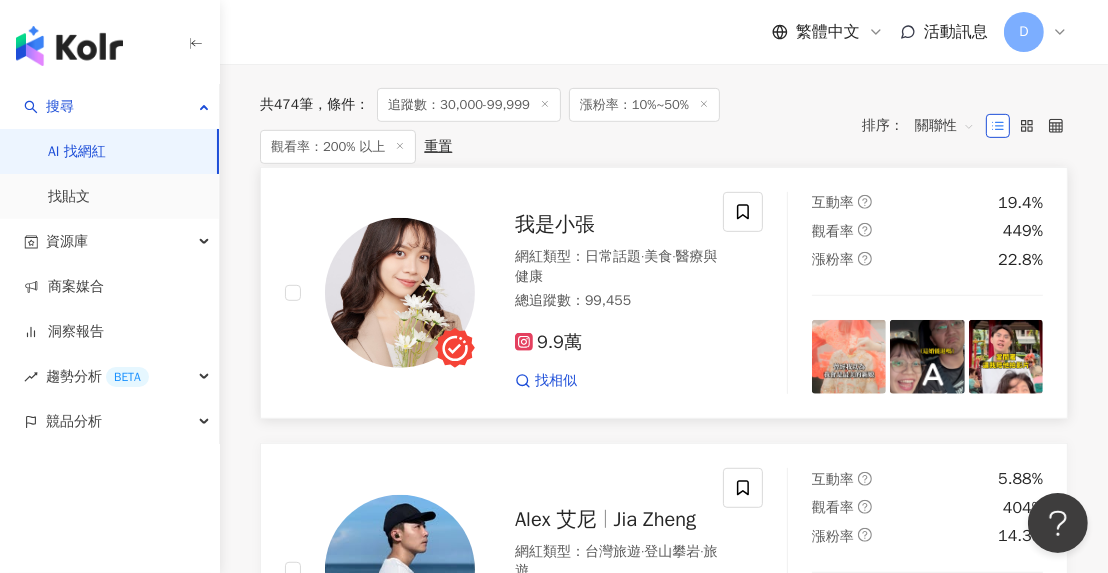 scroll, scrollTop: 600, scrollLeft: 0, axis: vertical 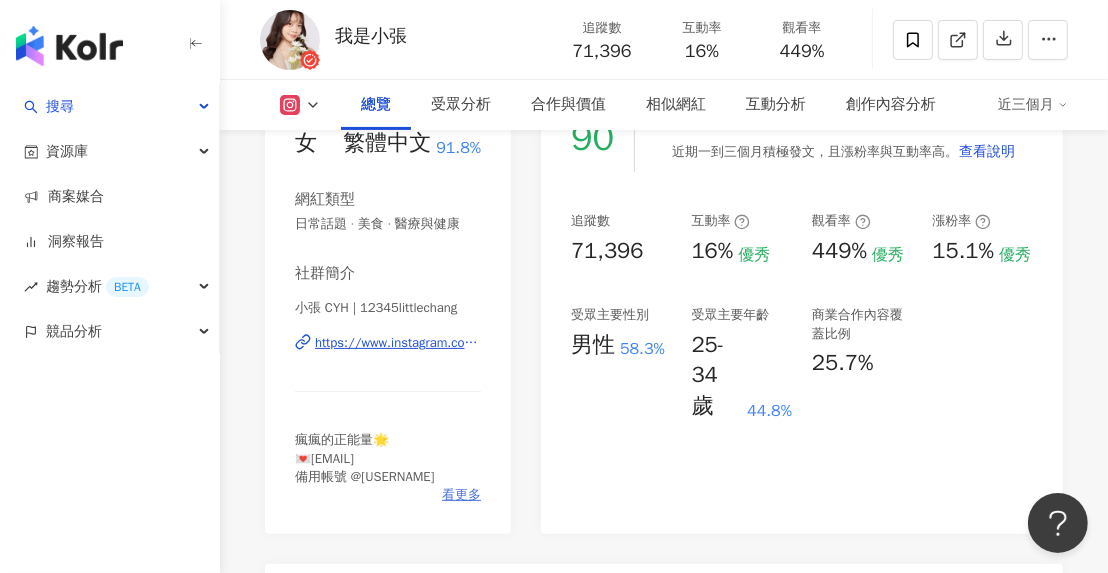 click on "看更多" at bounding box center [461, 495] 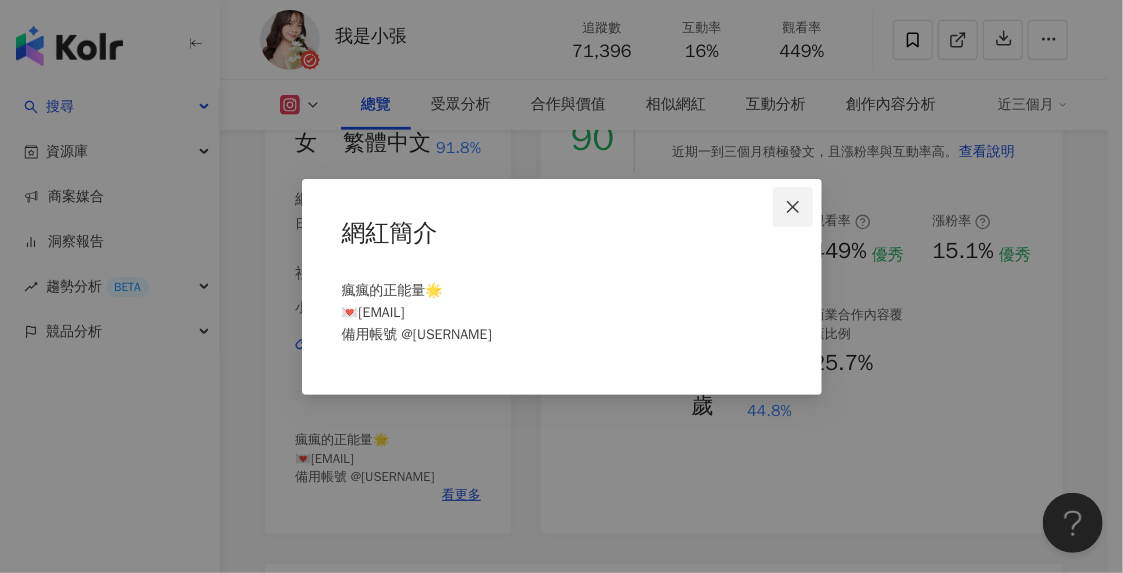 click 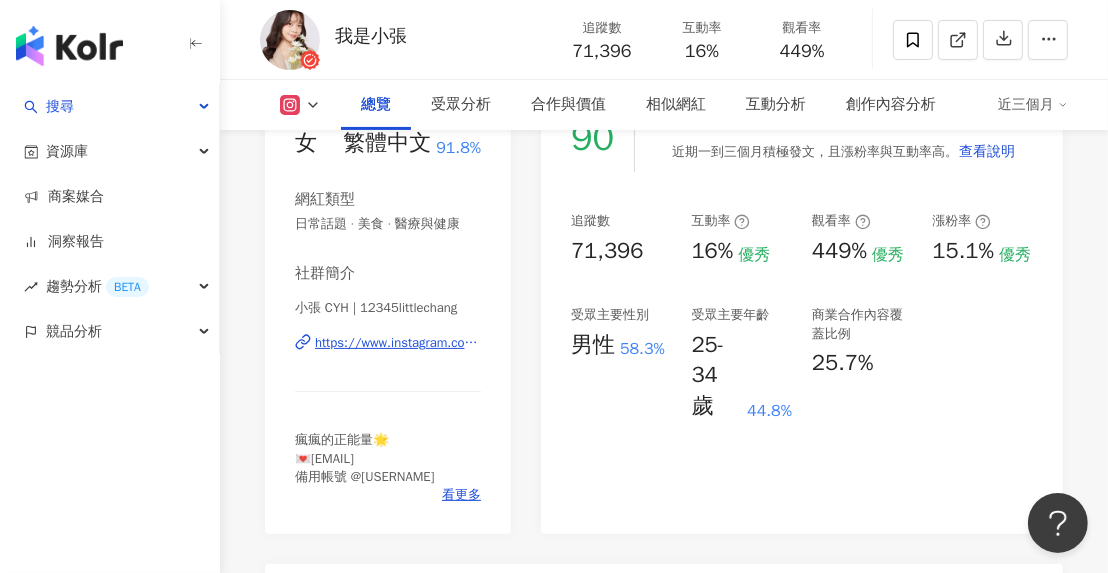 click on "https://www.instagram.com/12345littlechang/" at bounding box center (398, 343) 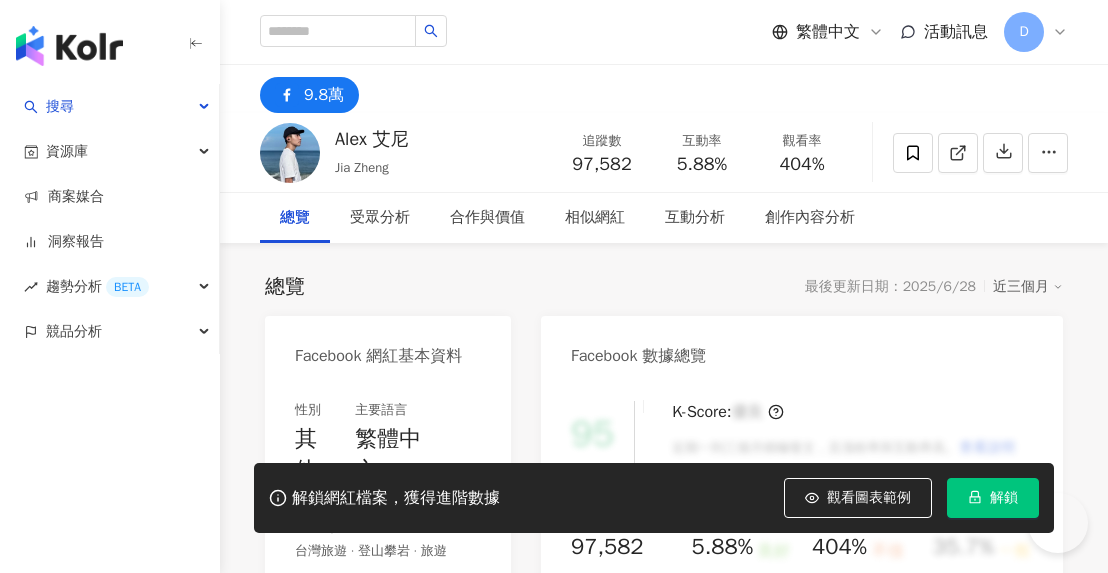 scroll, scrollTop: 0, scrollLeft: 0, axis: both 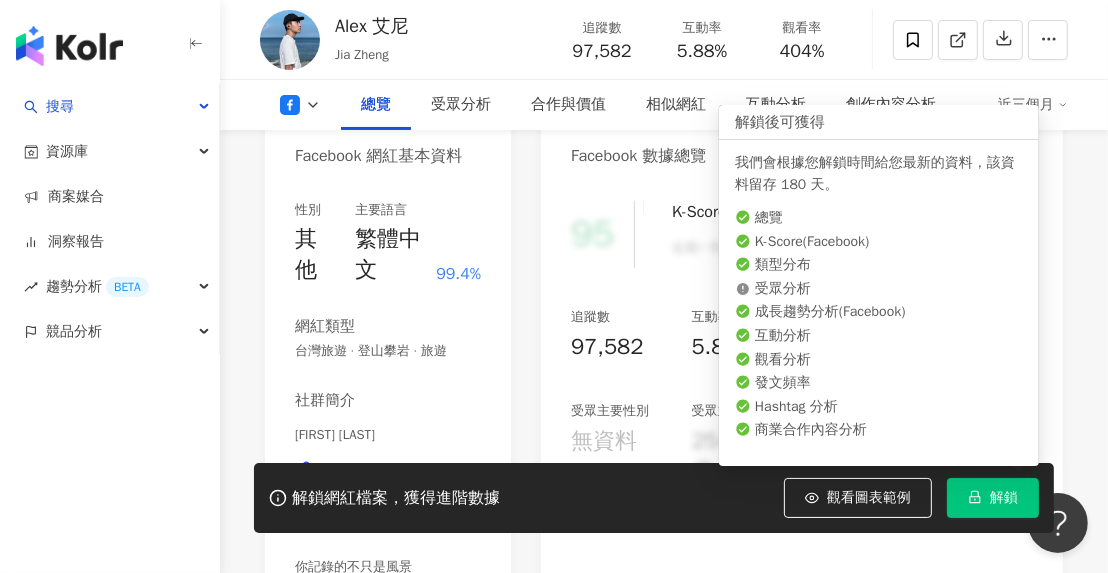 click on "解鎖" at bounding box center [1004, 498] 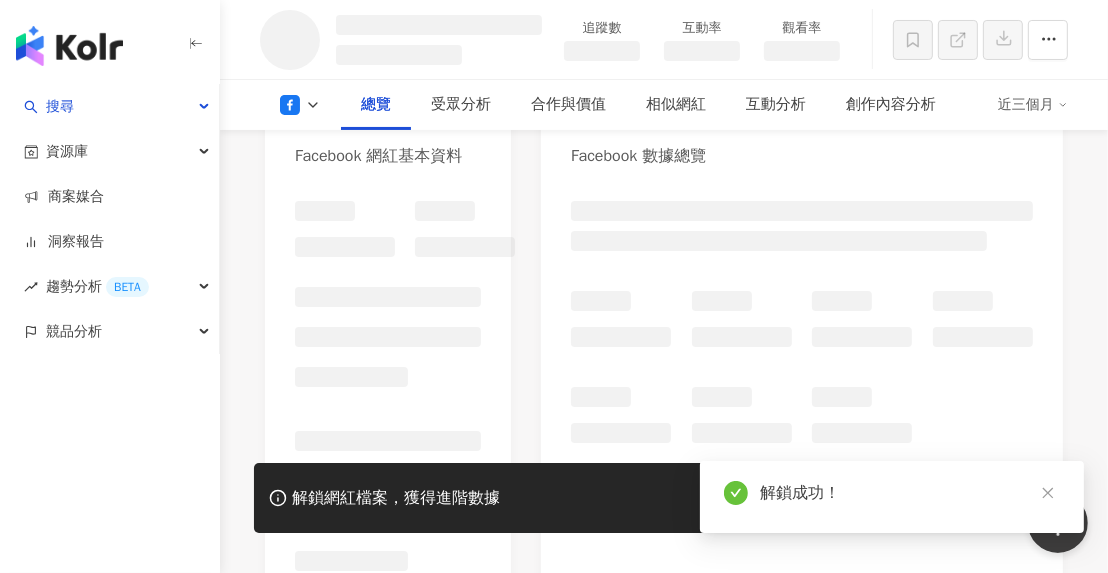 scroll, scrollTop: 0, scrollLeft: 0, axis: both 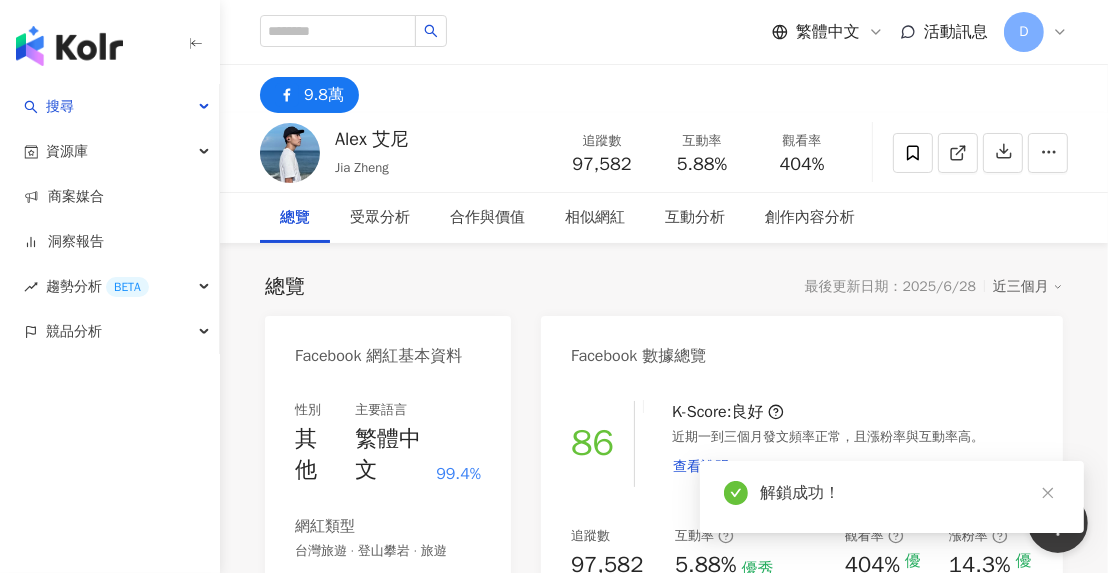 click 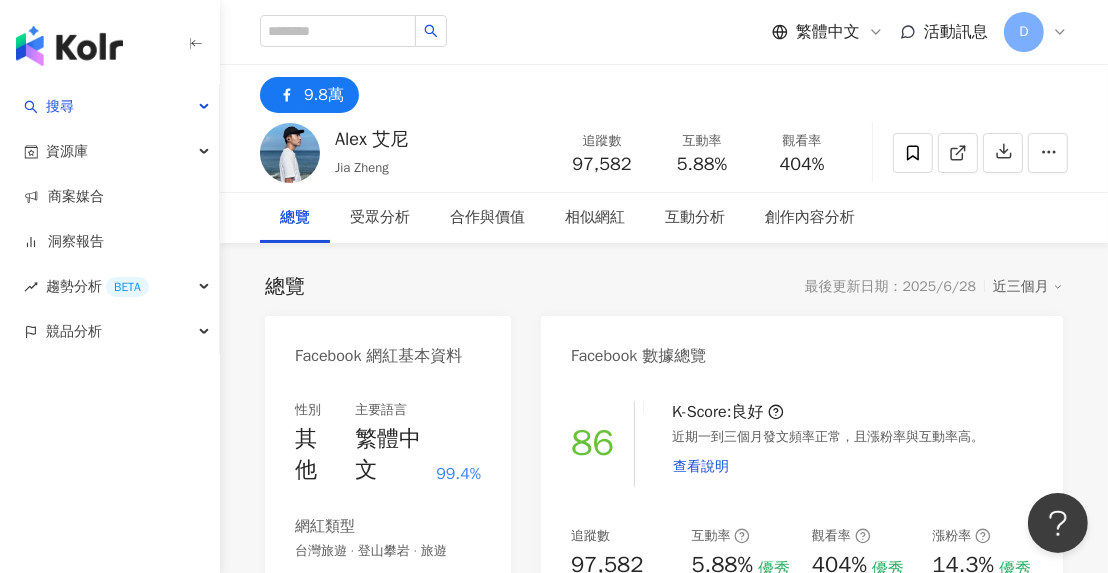click 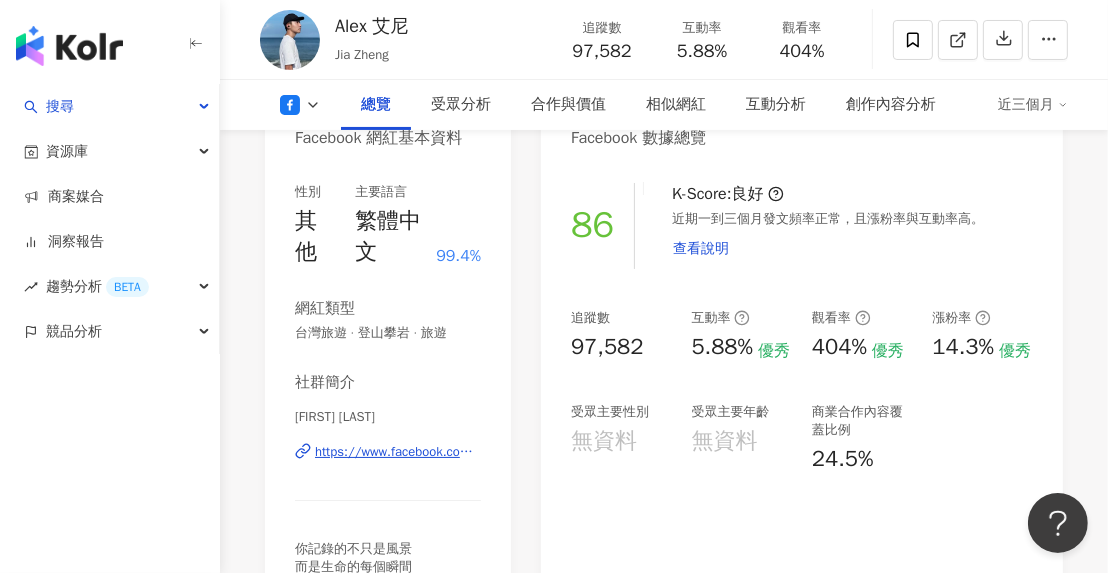 scroll, scrollTop: 100, scrollLeft: 0, axis: vertical 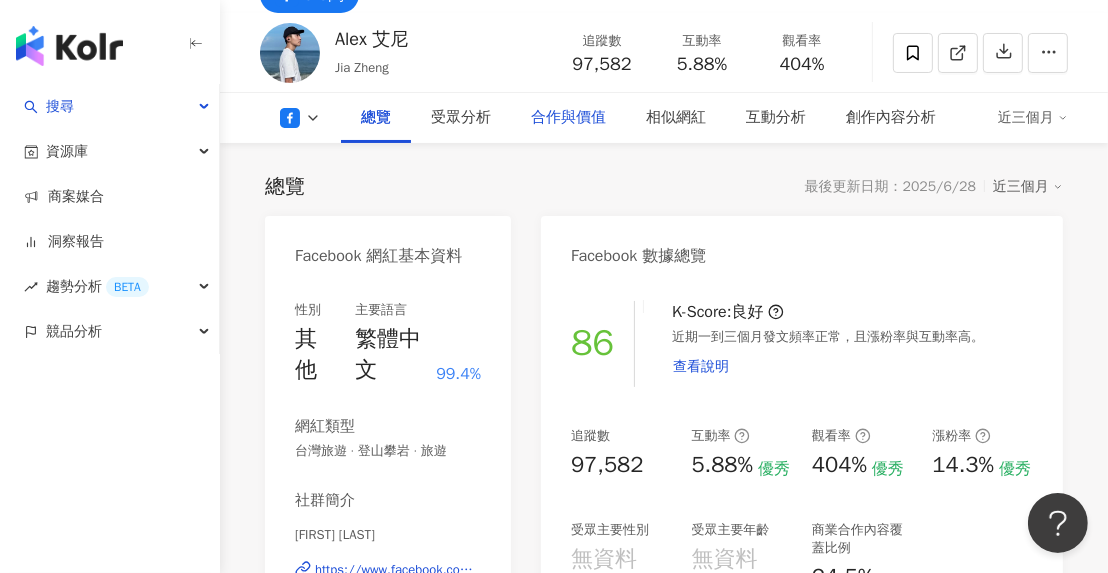 click on "合作與價值" at bounding box center [568, 118] 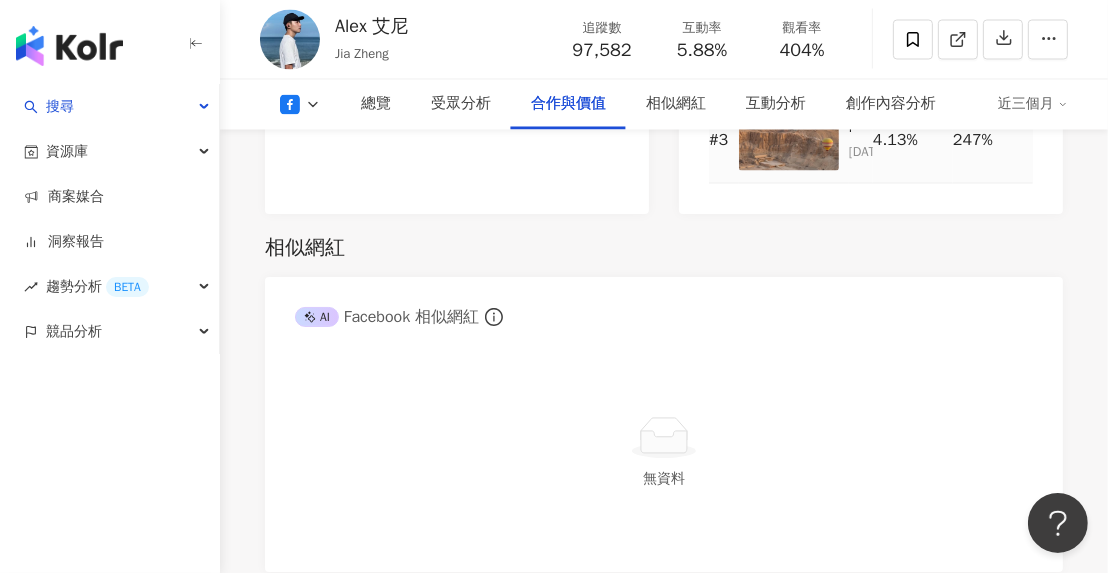 scroll, scrollTop: 2407, scrollLeft: 0, axis: vertical 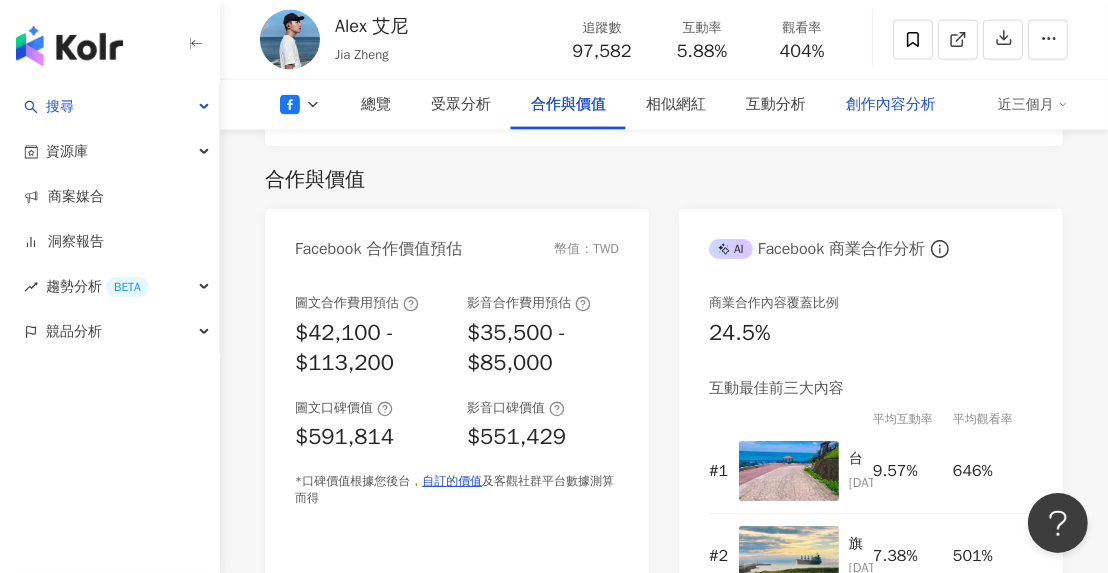 click on "創作內容分析" at bounding box center [891, 105] 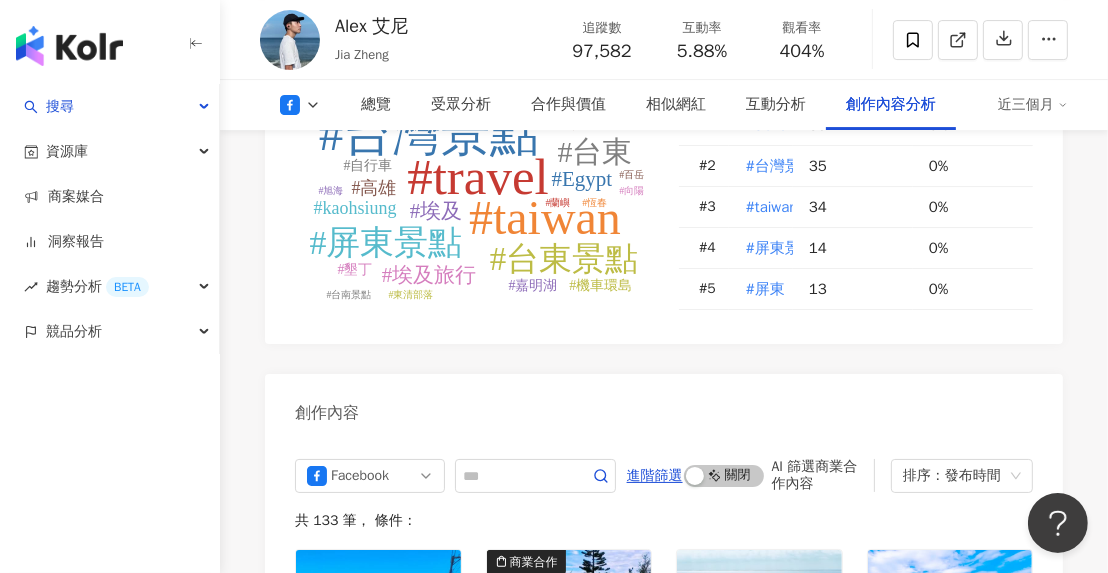 scroll, scrollTop: 5525, scrollLeft: 0, axis: vertical 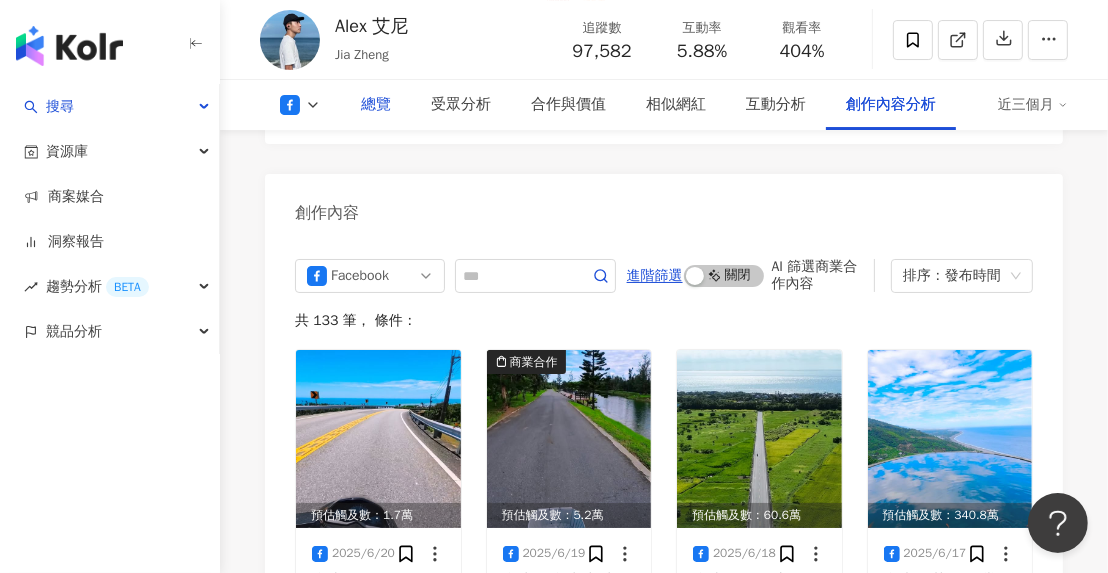 click on "總覽" at bounding box center [376, 105] 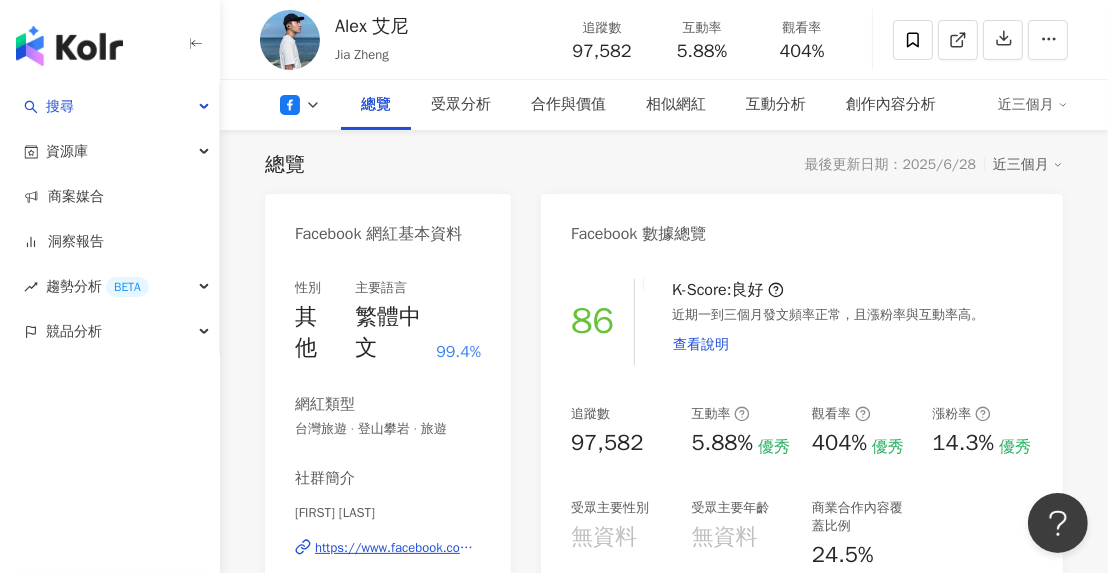 scroll, scrollTop: 222, scrollLeft: 0, axis: vertical 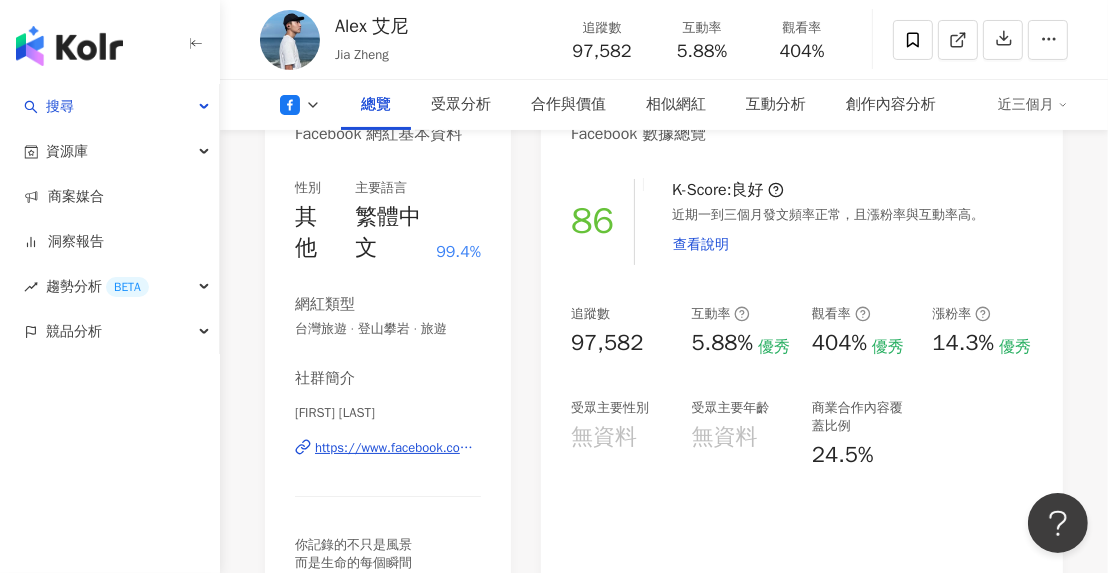 click on "https://www.facebook.com/108202728720063" at bounding box center (398, 448) 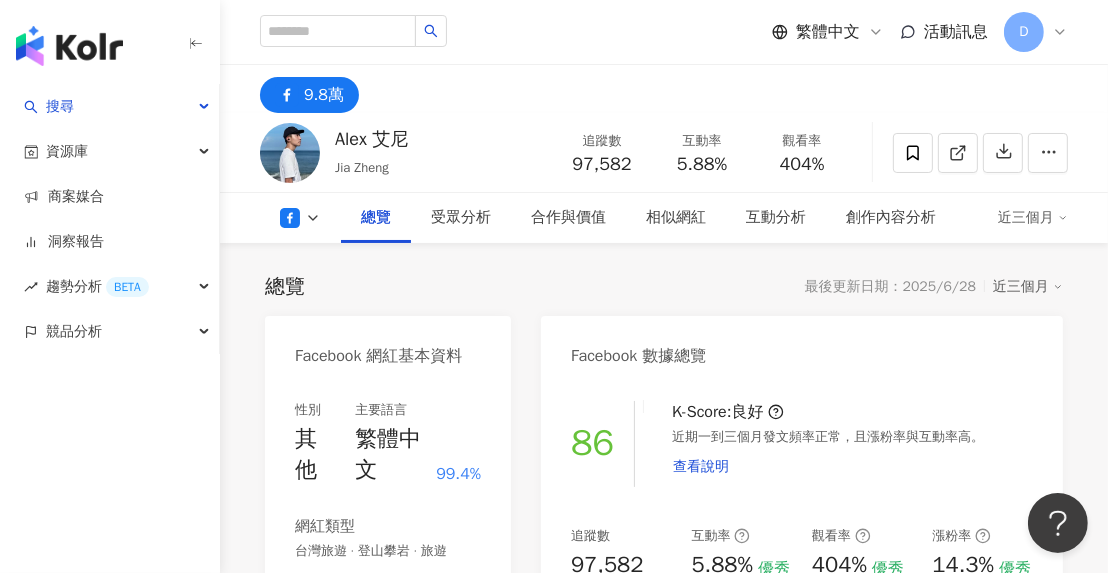 scroll, scrollTop: 500, scrollLeft: 0, axis: vertical 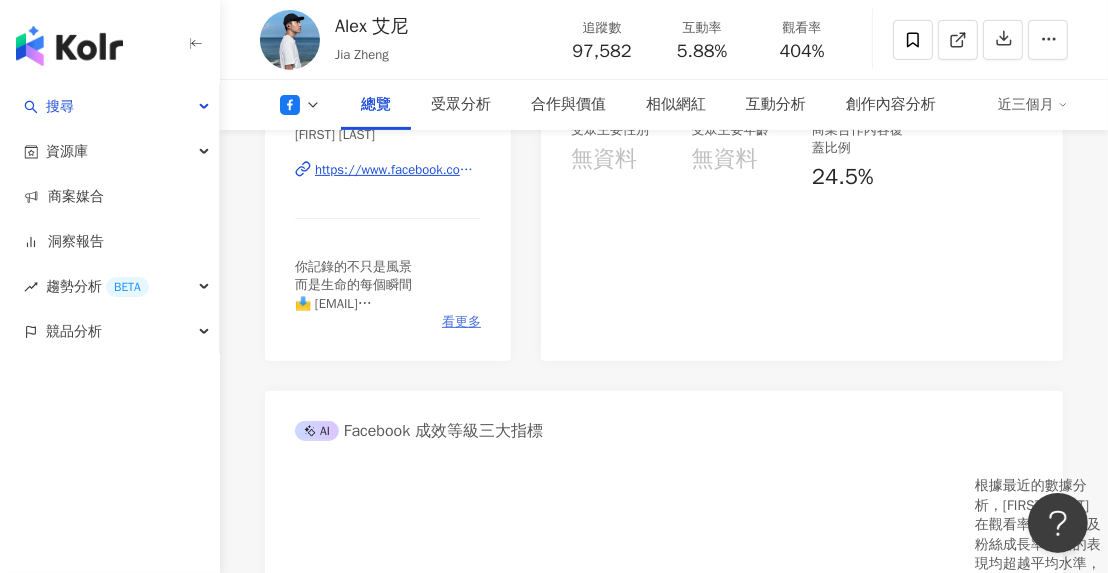 click on "看更多" at bounding box center (461, 322) 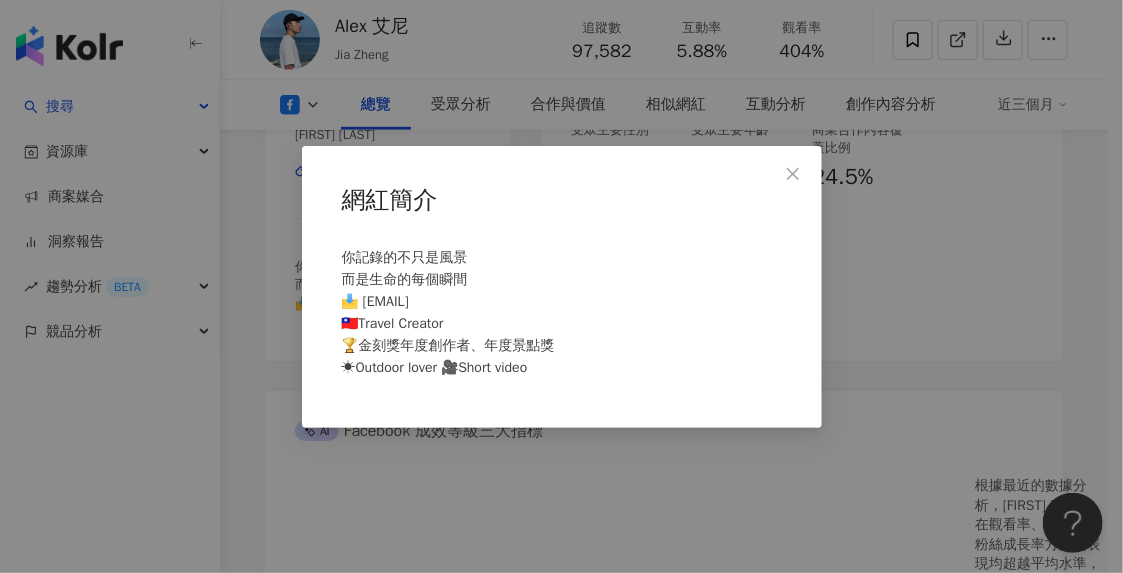 click 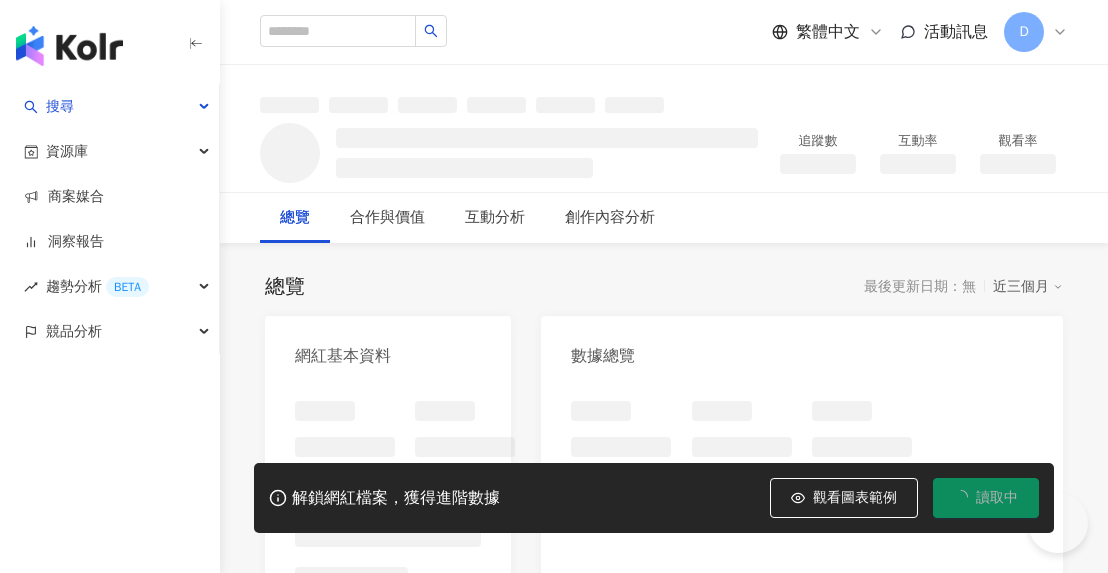 scroll, scrollTop: 0, scrollLeft: 0, axis: both 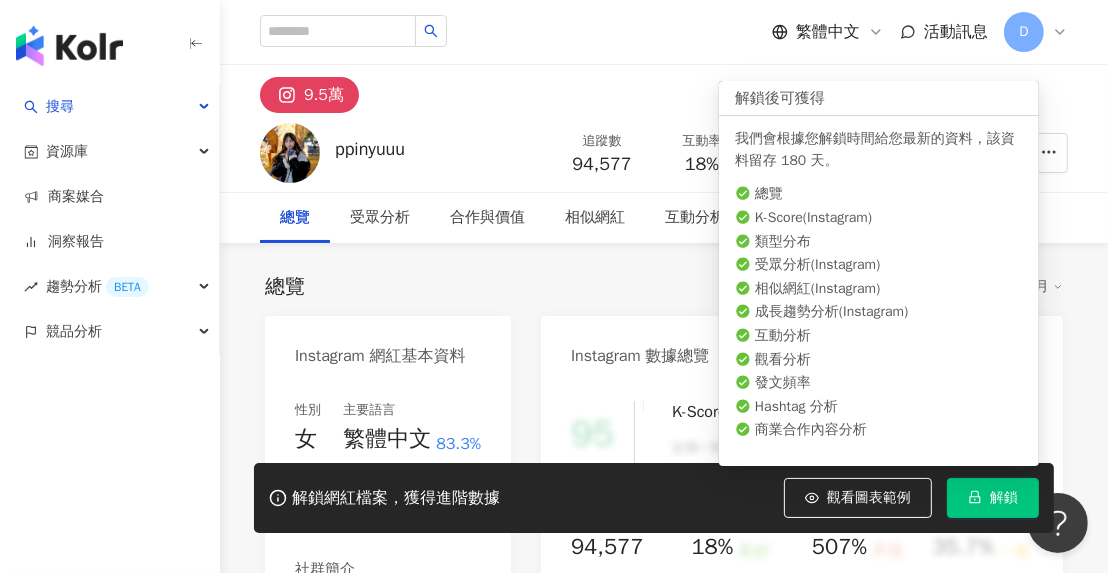 click on "解鎖" at bounding box center (1004, 498) 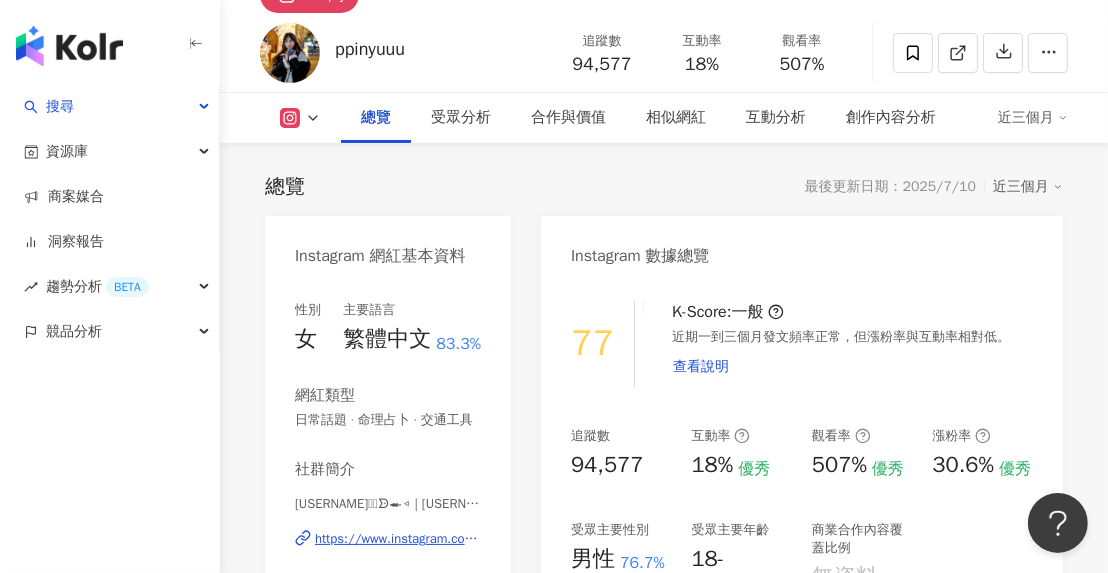 scroll, scrollTop: 300, scrollLeft: 0, axis: vertical 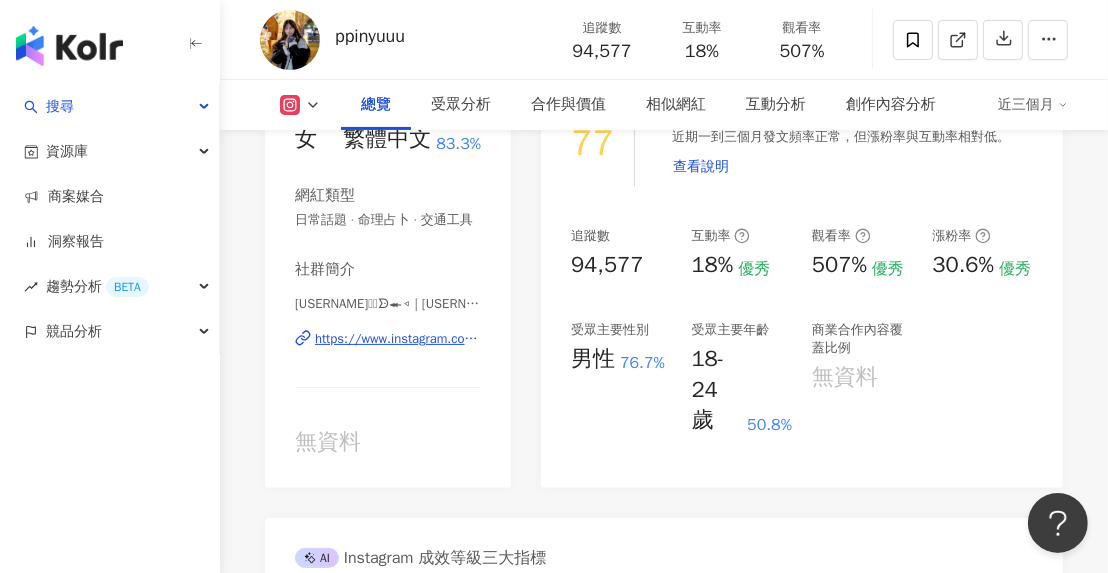click on "https://www.instagram.com/[USERNAME]/" at bounding box center (398, 339) 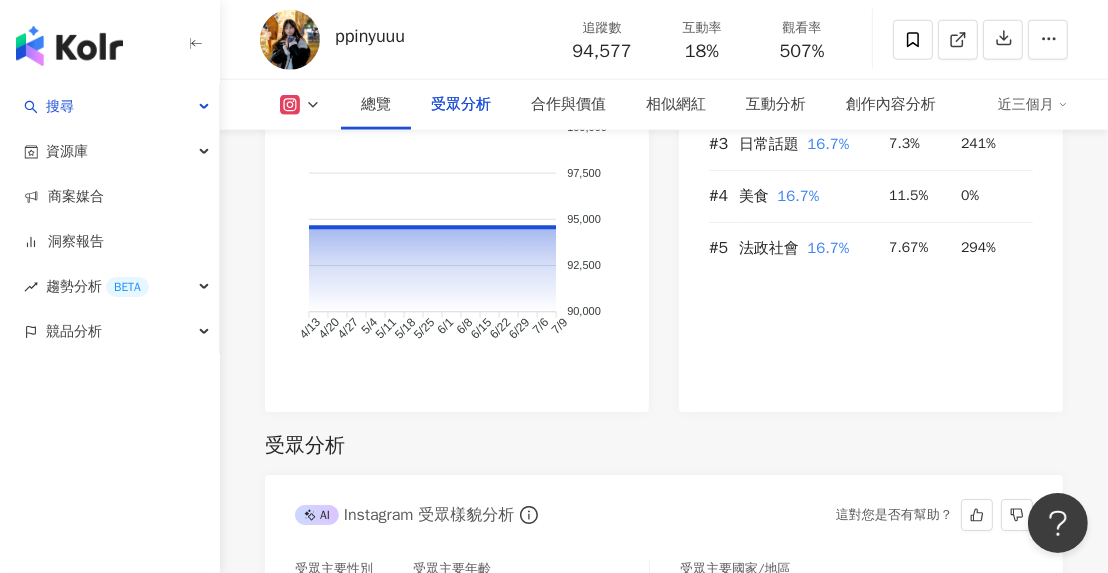 scroll, scrollTop: 2000, scrollLeft: 0, axis: vertical 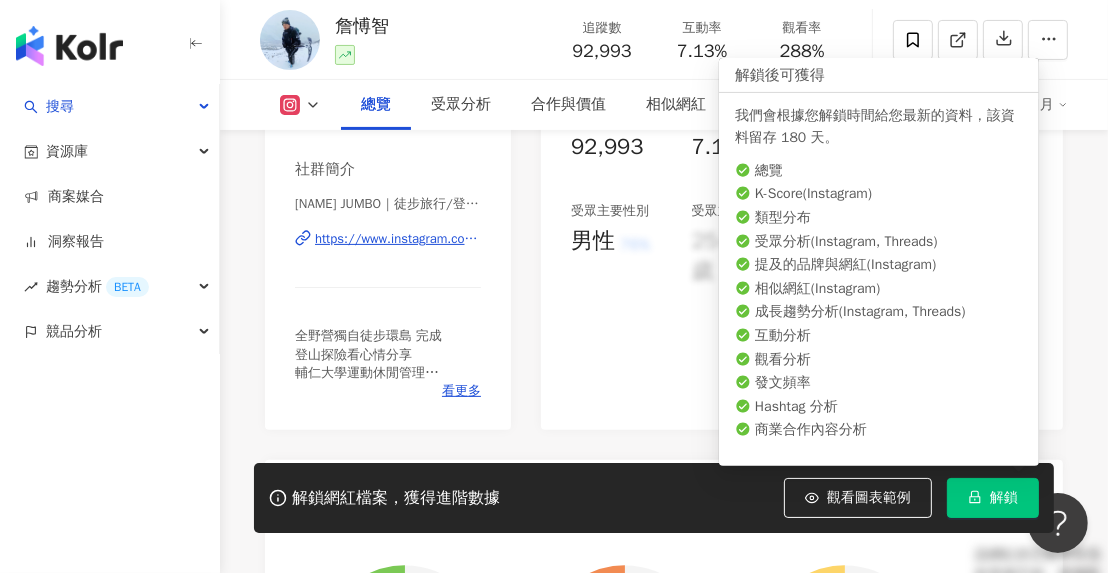 click on "解鎖" at bounding box center [1004, 498] 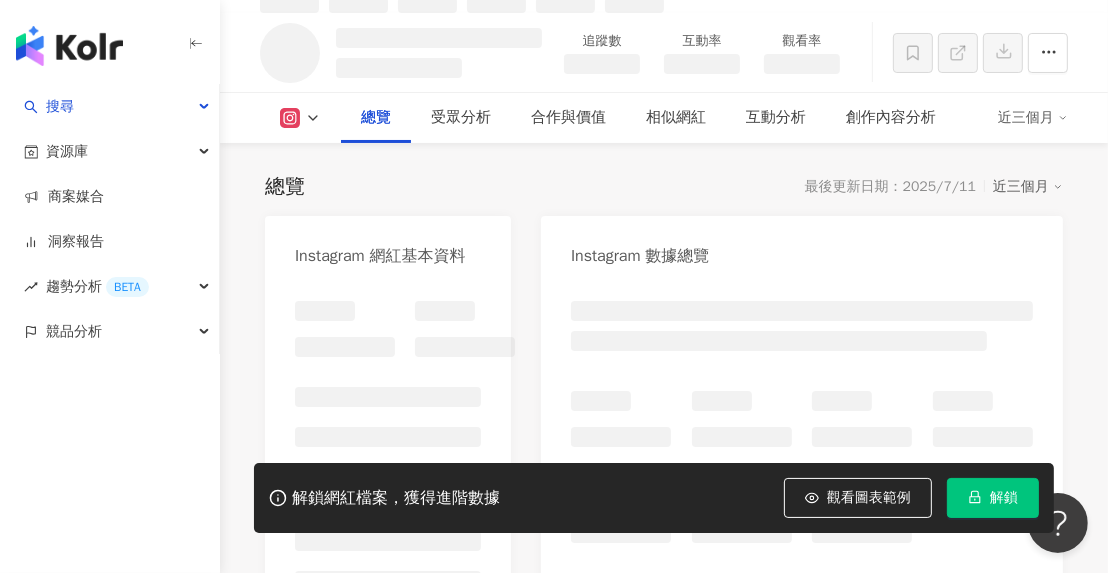 scroll, scrollTop: 121, scrollLeft: 0, axis: vertical 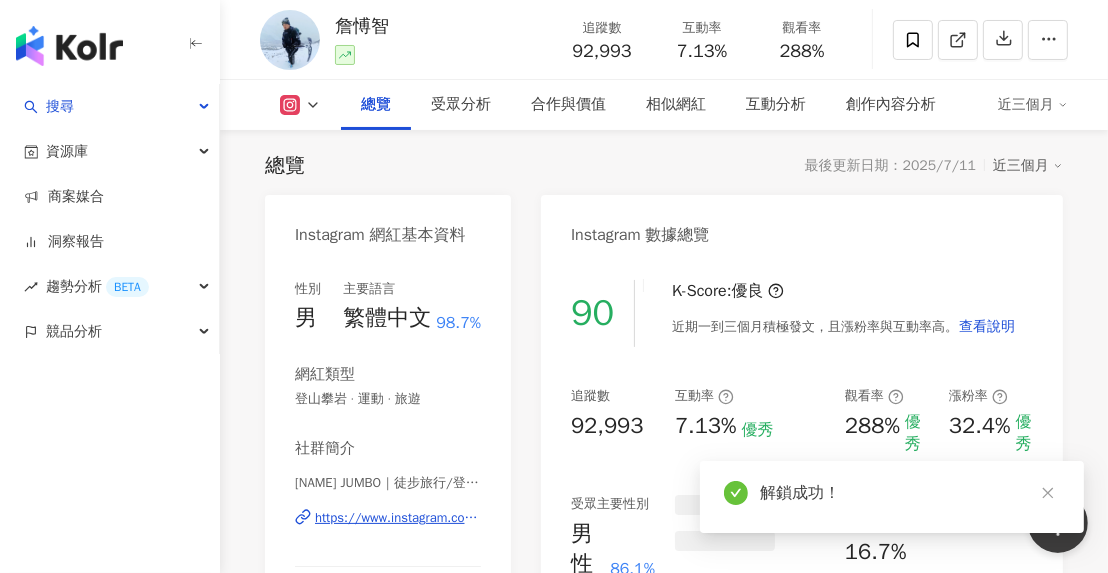 click on "社群簡介 詹愽智 JUMBO｜徒步旅行/登山探險/野營/影片創作 | jumbo.813 https://www.instagram.com/jumbo.813/ 全野營獨自徒步環島 完成
登山探險看心情分享
輔仁大學運動休閒管理
#登山 #野營  #探險
My music⬇️ 看更多" at bounding box center [388, 558] 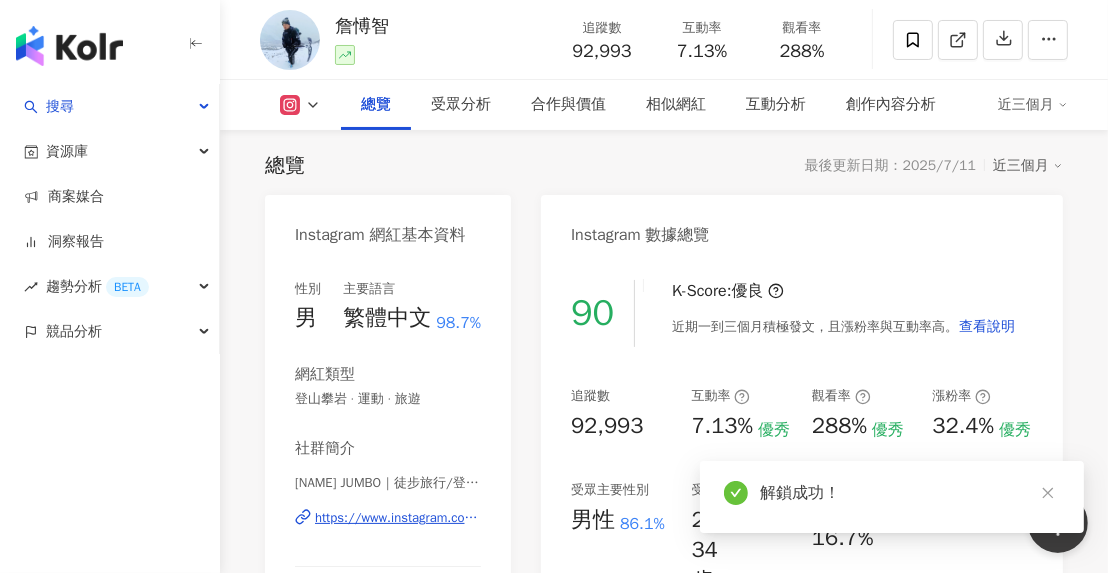scroll, scrollTop: 221, scrollLeft: 0, axis: vertical 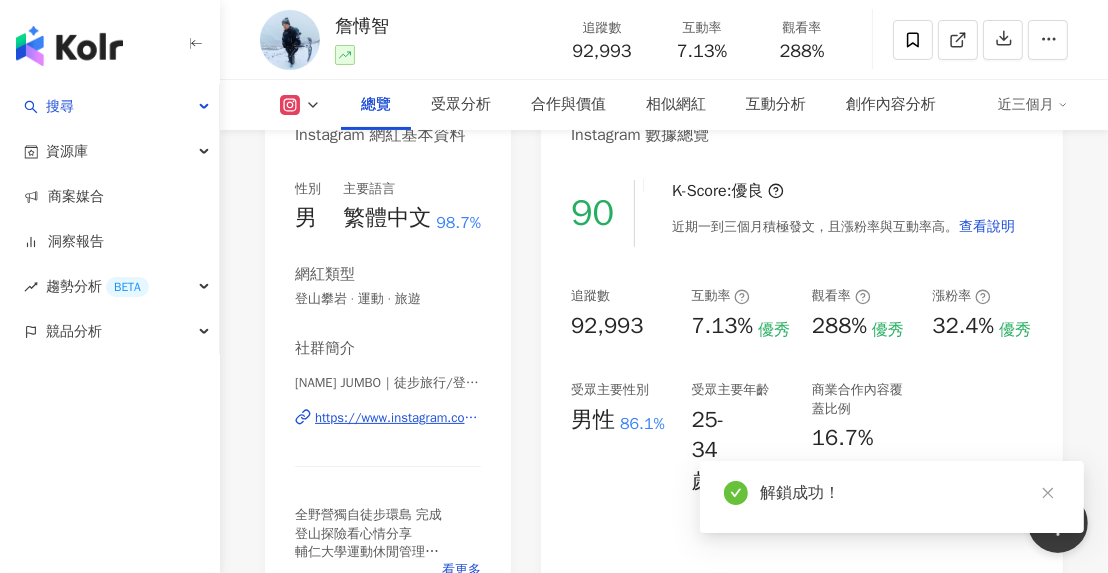 click on "https://www.instagram.com/jumbo.813/" at bounding box center (398, 418) 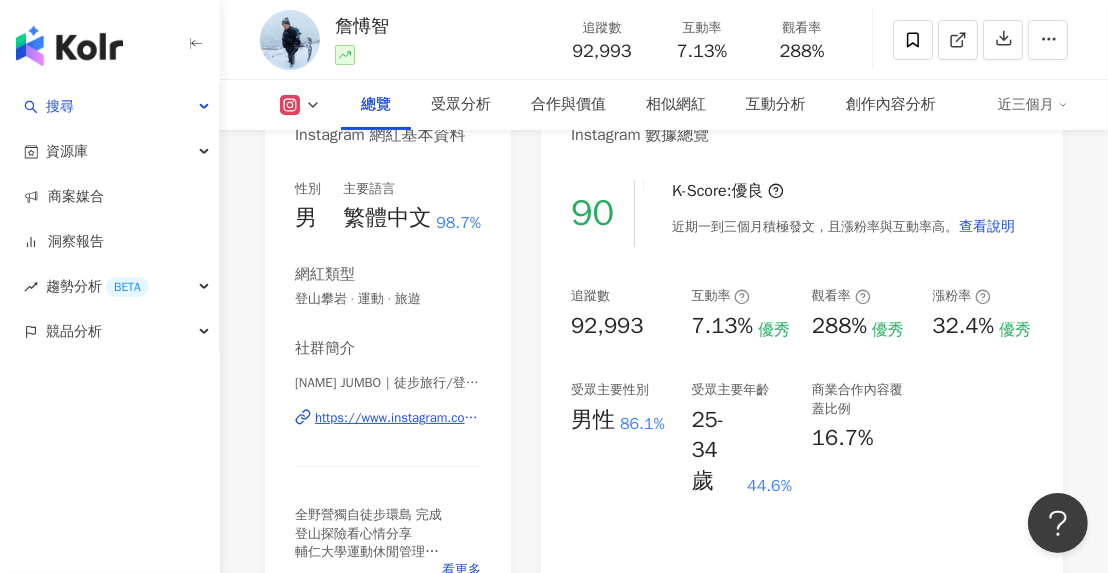 scroll, scrollTop: 321, scrollLeft: 0, axis: vertical 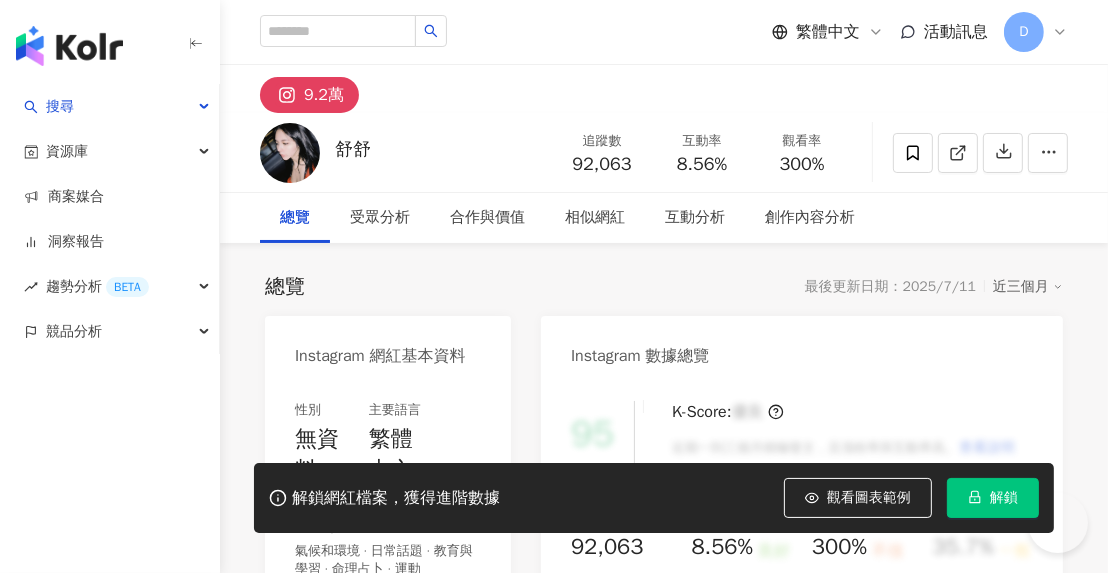 click on "解鎖" at bounding box center (993, 498) 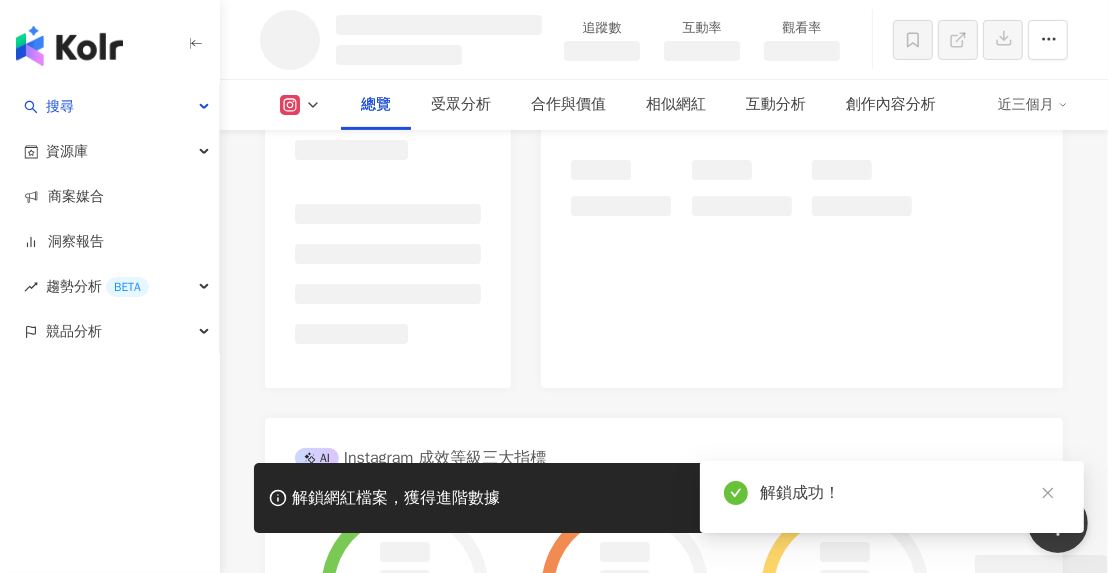 scroll, scrollTop: 600, scrollLeft: 0, axis: vertical 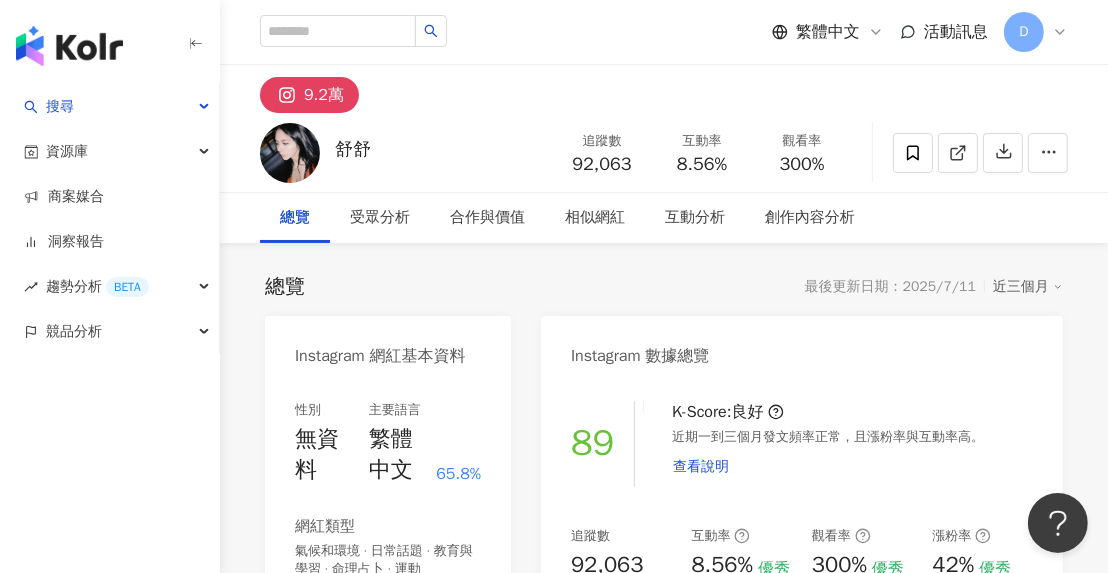 click on "Instagram 網紅基本資料 性別   無資料 主要語言   繁體中文 65.8% 網紅類型 氣候和環境 · 日常話題 · 教育與學習 · 命理占卜 · 運動 社群簡介 舒舒 | [USERNAME] https://www.instagram.com/[USERNAME]/ new account🫠
純分享生活沒有福利 Instagram 數據總覽 89 K-Score :   良好 近期一到三個月發文頻率正常，且漲粉率與互動率高。 查看說明 追蹤數   92,063 互動率   8.56% 優秀 觀看率   300% 優秀 漲粉率   42% 優秀 受眾主要性別   男性 92.3% 受眾主要年齡   25-34 歲 51.8% 商業合作內容覆蓋比例   17.4% AI Instagram 成效等級三大指標 互動率 8.56% 優秀 同等級網紅的互動率中位數為  0.55% 觀看率 300% 優秀 同等級網紅的觀看率中位數為  1.31% 漲粉率 42% 優秀 同等級網紅的漲粉率中位數為  -0.03% 成效等級 ： 優秀 良好 普通 不佳 Instagram 成長趨勢分析 追蹤數   92,063 漲粉數   27,221 漲粉率   42% 優秀 成長趨勢   正常     AI" at bounding box center (664, 1210) 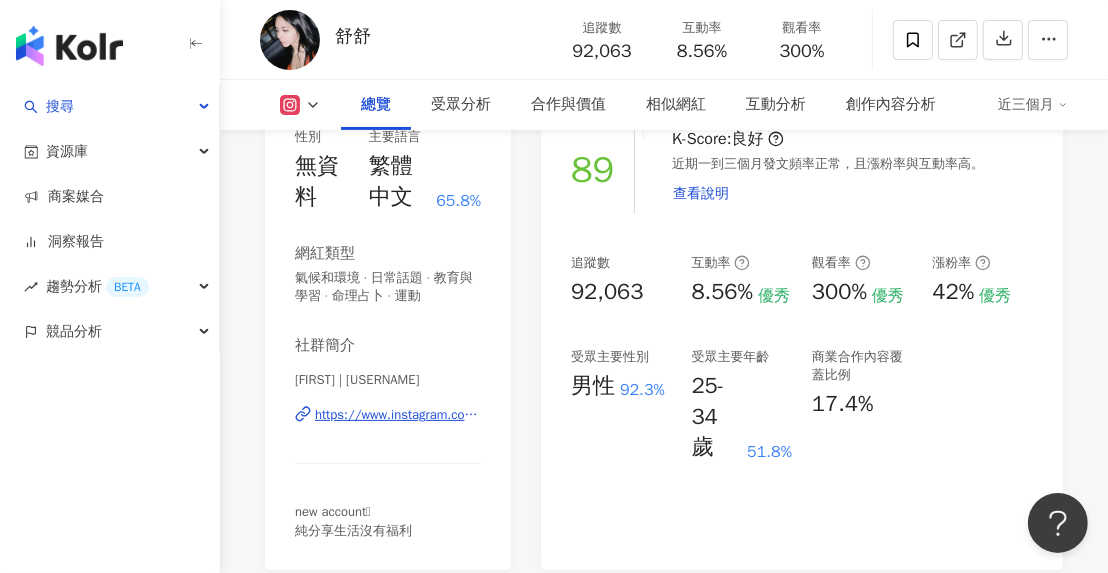 scroll, scrollTop: 400, scrollLeft: 0, axis: vertical 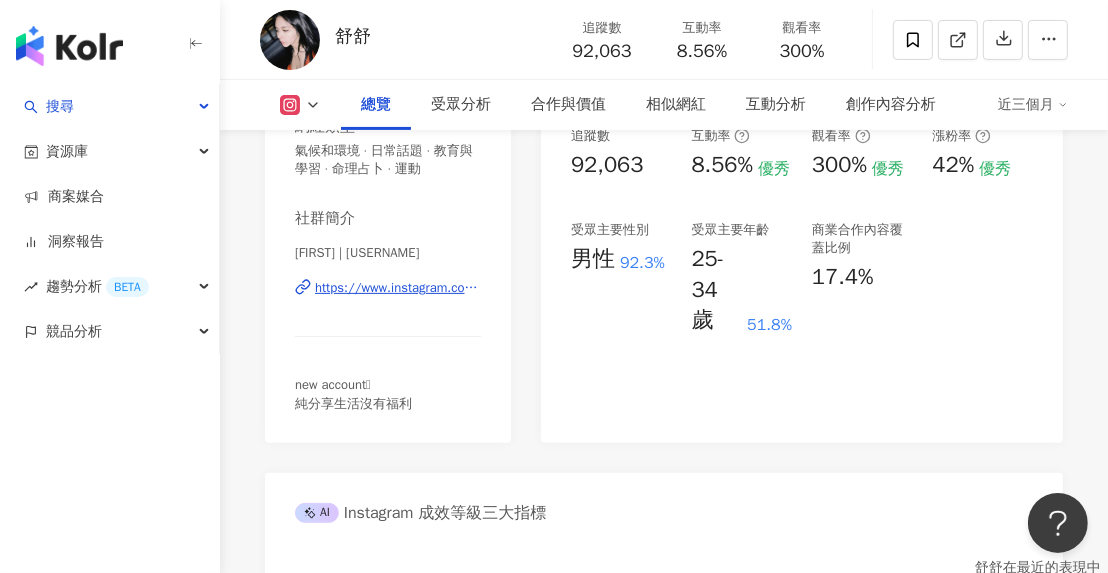 click on "https://www.instagram.com/shu07.13/" at bounding box center (398, 288) 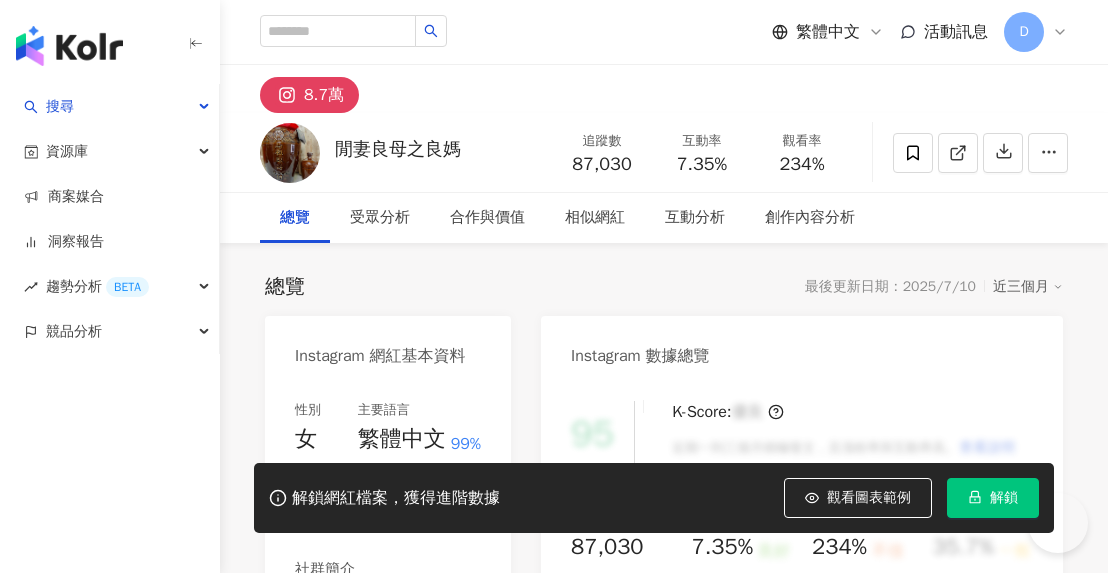 scroll, scrollTop: 0, scrollLeft: 0, axis: both 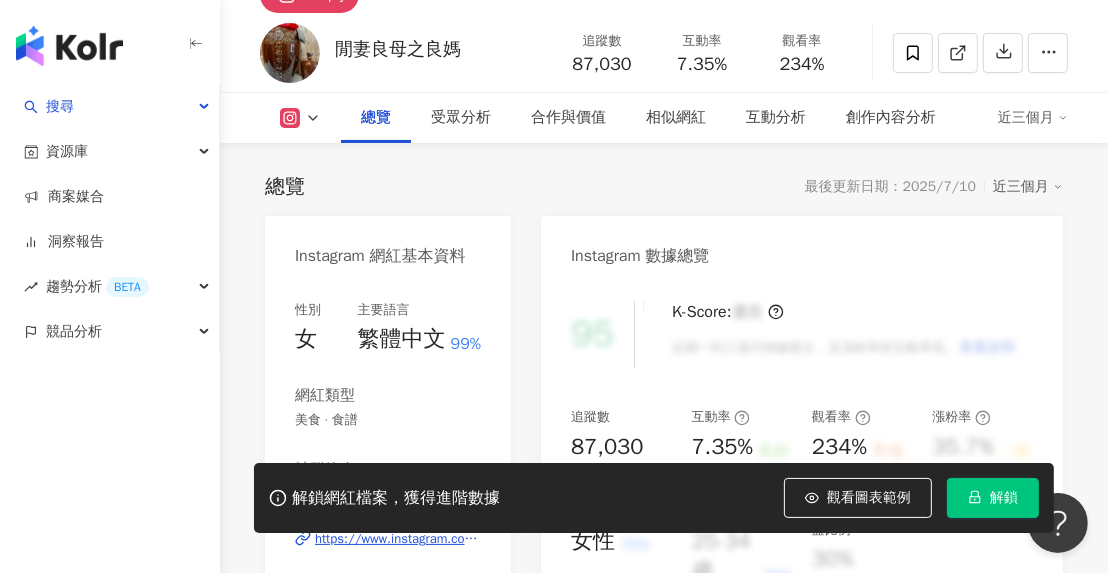 click on "解鎖" at bounding box center (1004, 498) 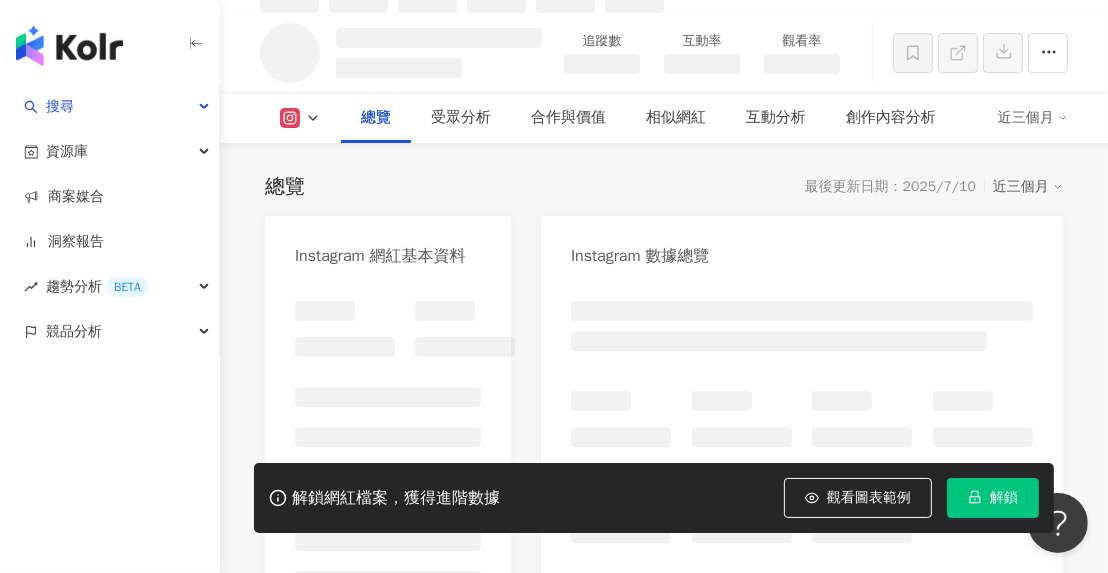 scroll, scrollTop: 119, scrollLeft: 0, axis: vertical 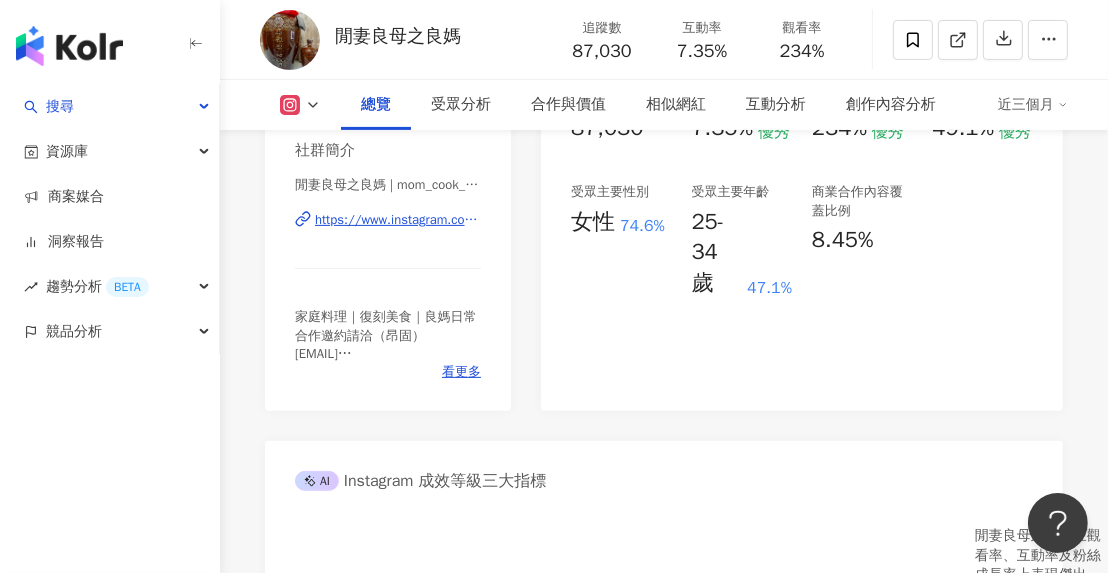 click on "https://www.instagram.com/mom_cook_555885/" at bounding box center (398, 220) 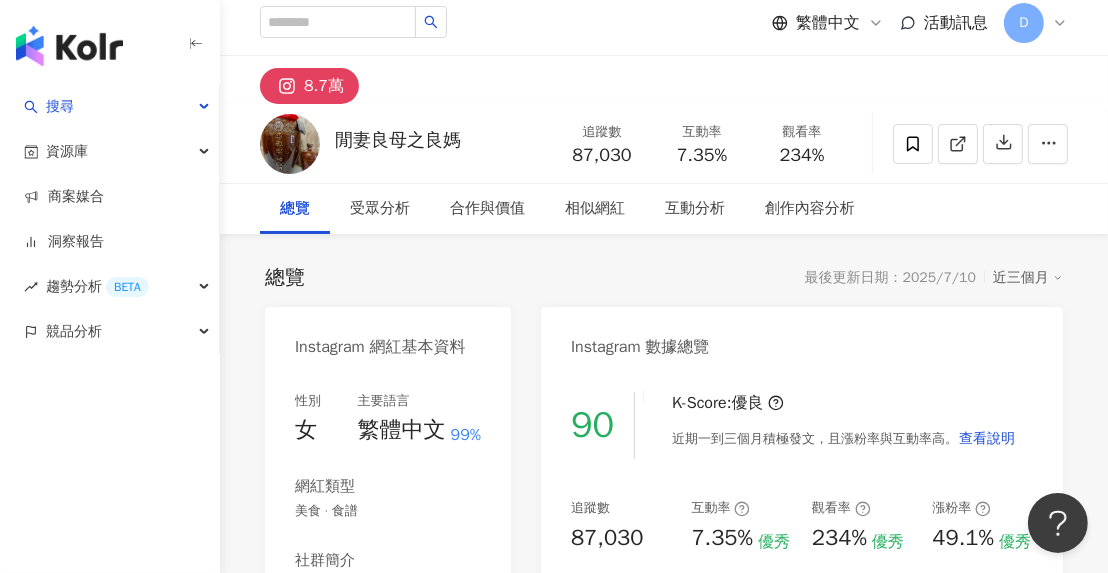 scroll, scrollTop: 0, scrollLeft: 0, axis: both 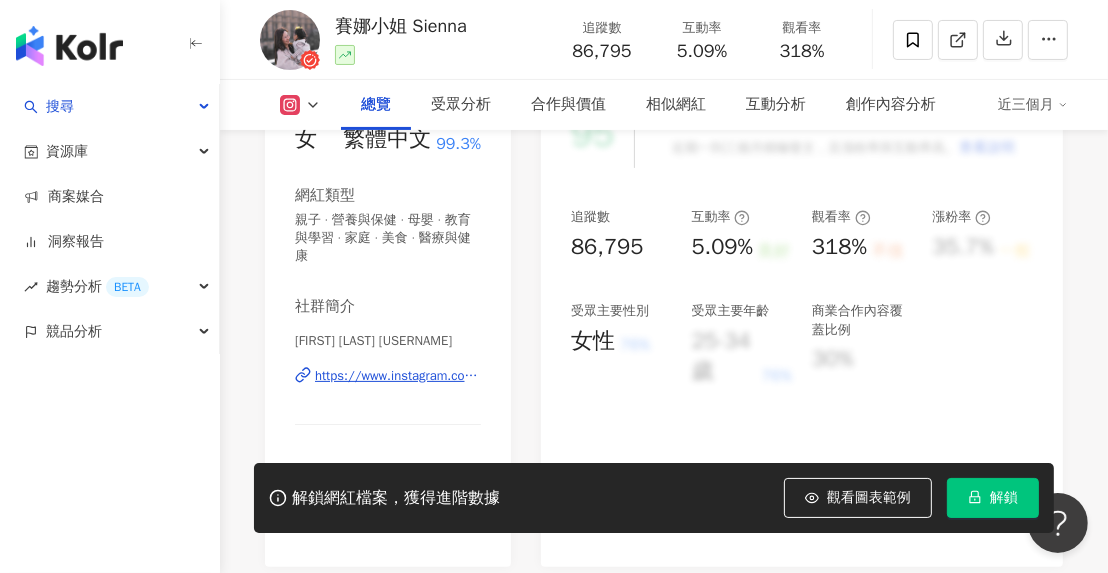 click on "https://www.instagram.com/sienna__chen/" at bounding box center [398, 376] 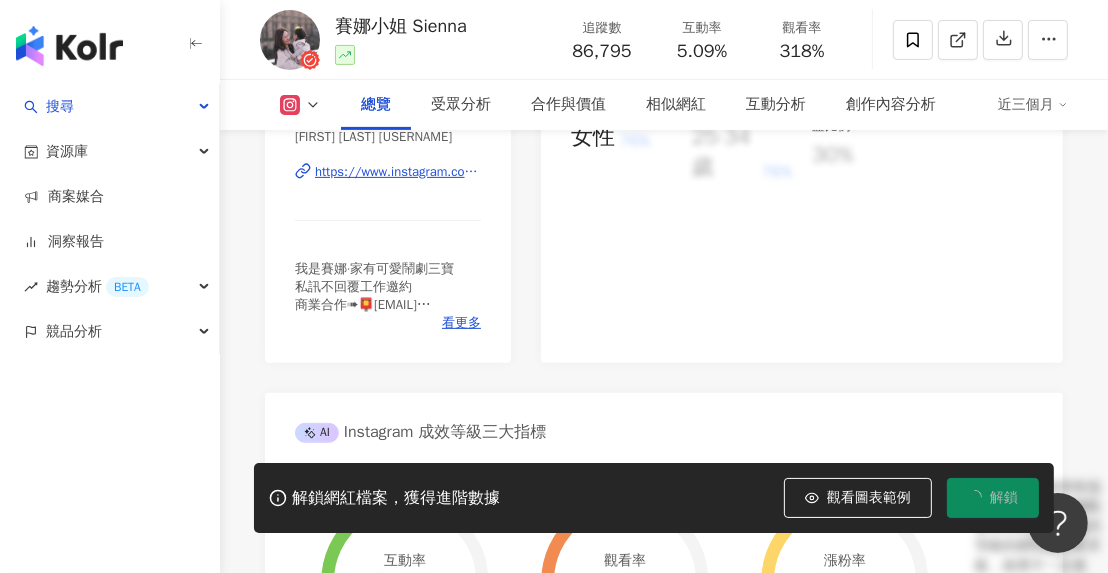 scroll, scrollTop: 500, scrollLeft: 0, axis: vertical 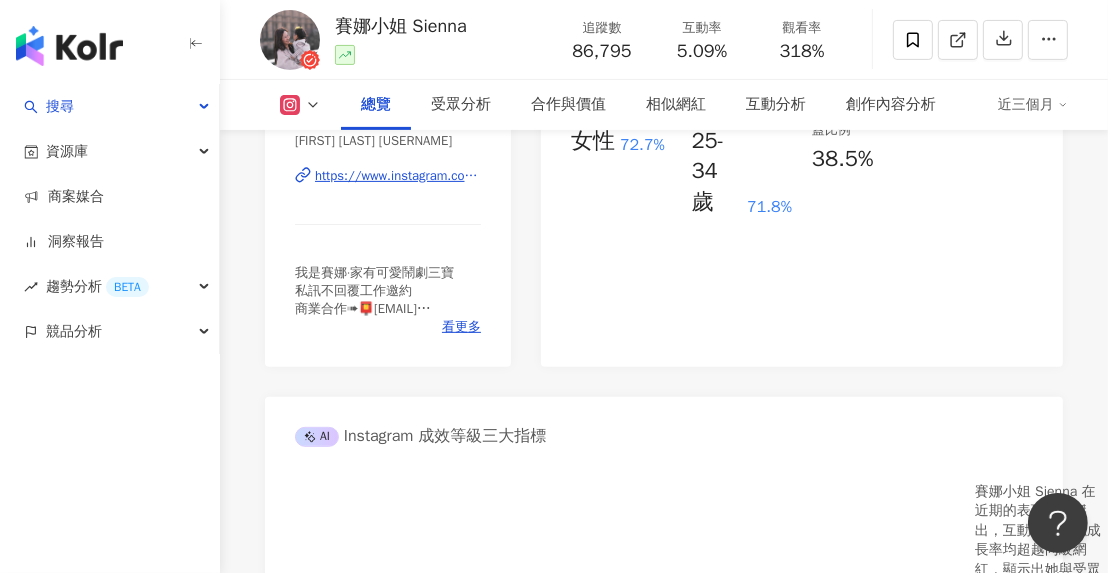 click on "92 K-Score :   優良 近期一到三個月積極發文，且漲粉率與互動率高。 查看說明 追蹤數   86,795 互動率   5.09% 優秀 觀看率   318% 優秀 漲粉率   19.4% 優秀 受眾主要性別   女性 72.7% 受眾主要年齡   25-34 歲 71.8% 商業合作內容覆蓋比例   38.5%" at bounding box center [802, 124] 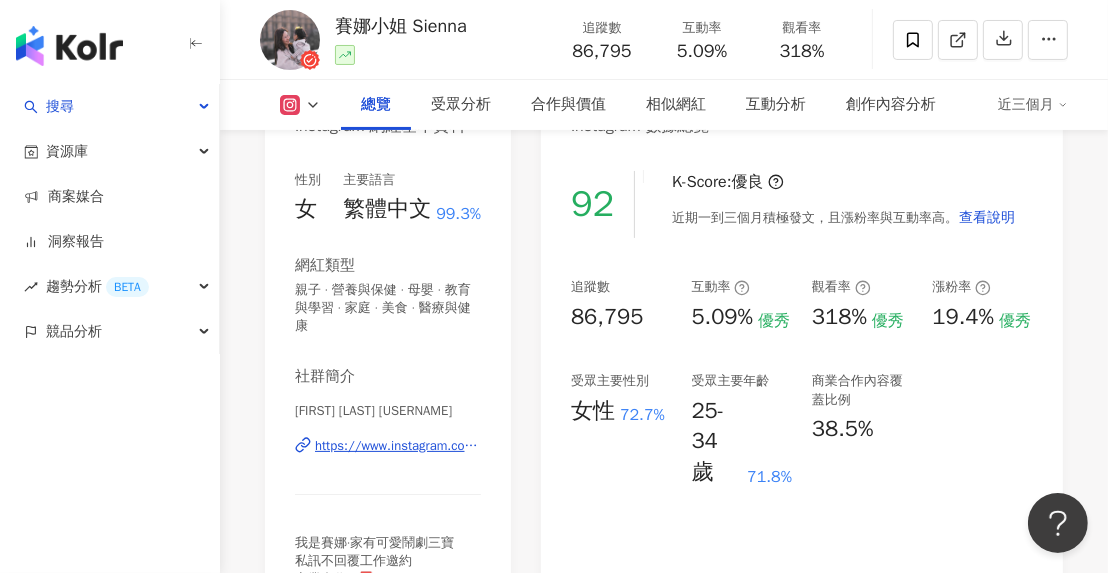scroll, scrollTop: 300, scrollLeft: 0, axis: vertical 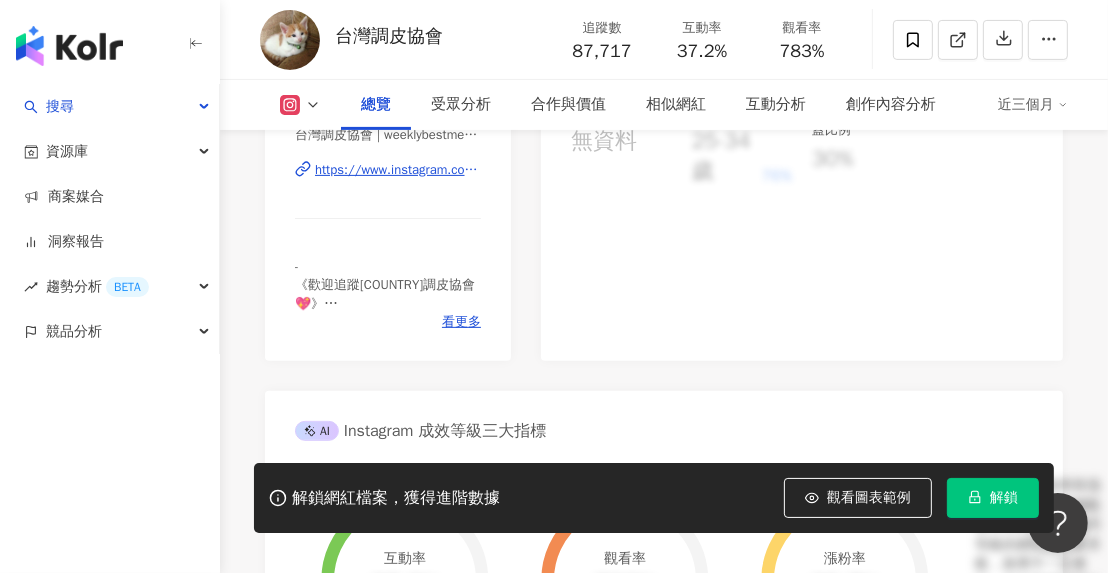 click on "https://www.instagram.com/weeklybestmessage/" at bounding box center (398, 170) 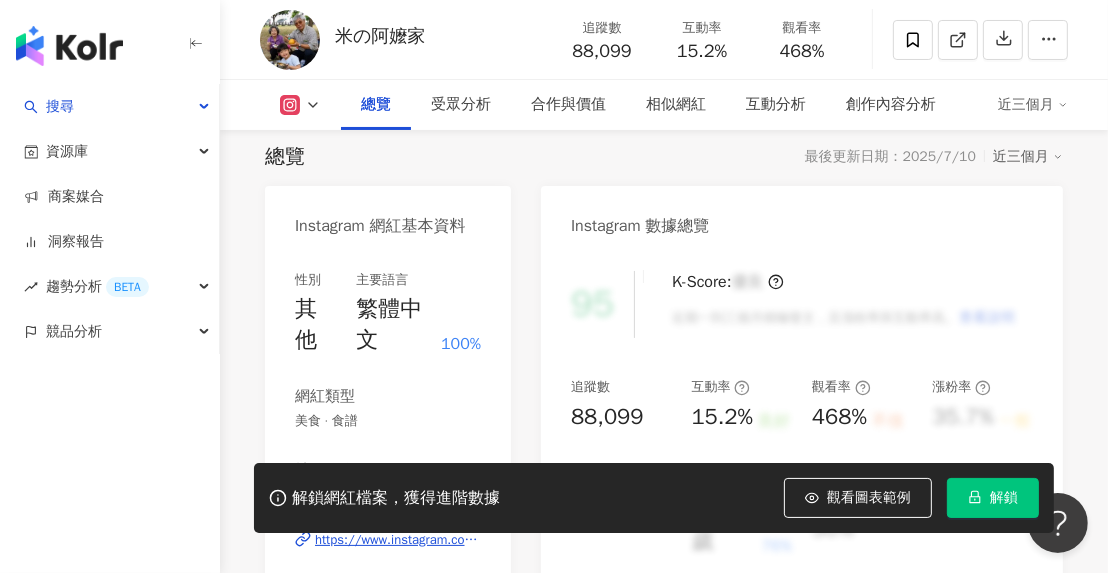 scroll, scrollTop: 300, scrollLeft: 0, axis: vertical 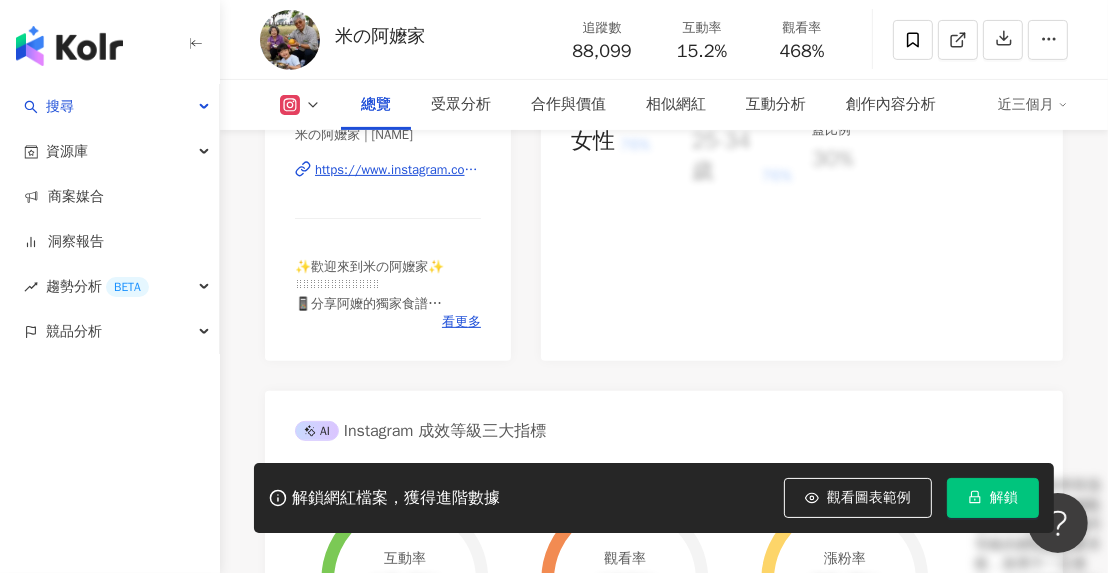 click on "https://www.instagram.com/a_ma_chia/" at bounding box center (398, 170) 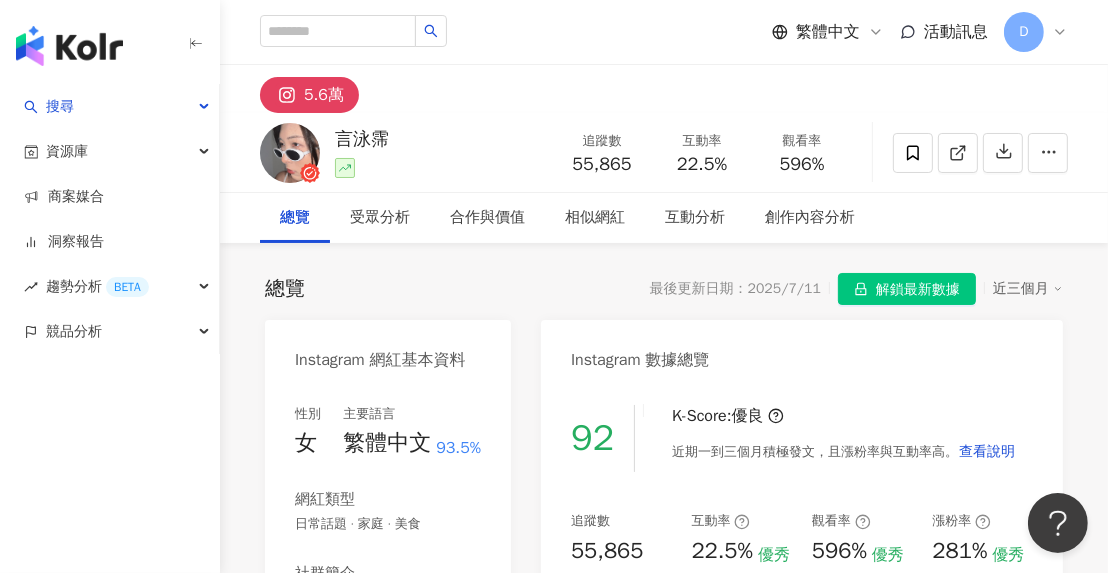 scroll, scrollTop: 0, scrollLeft: 0, axis: both 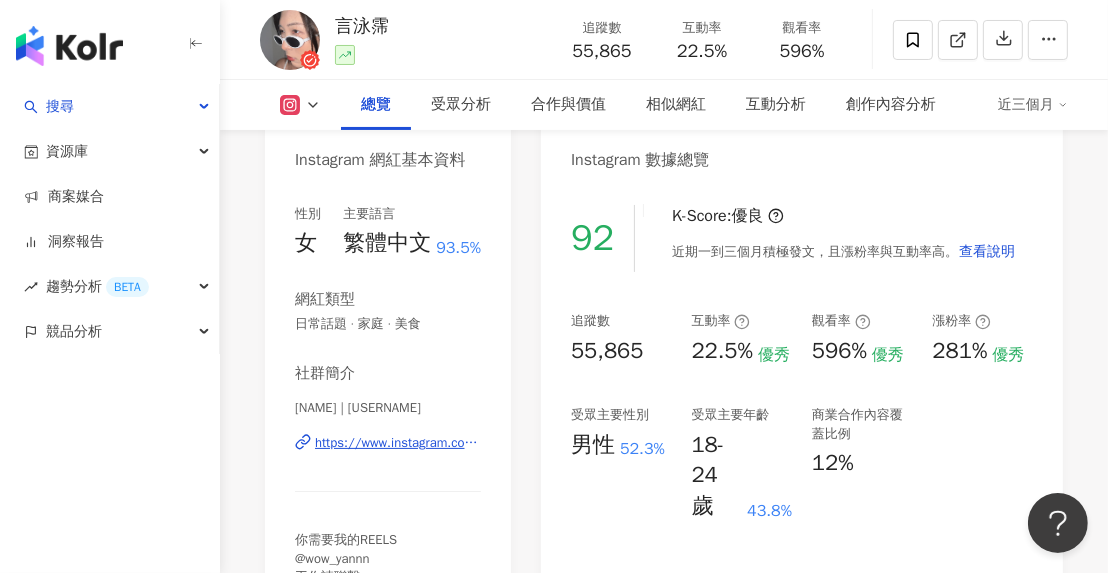 click on "https://www.instagram.com/wowowooow_/" at bounding box center [398, 443] 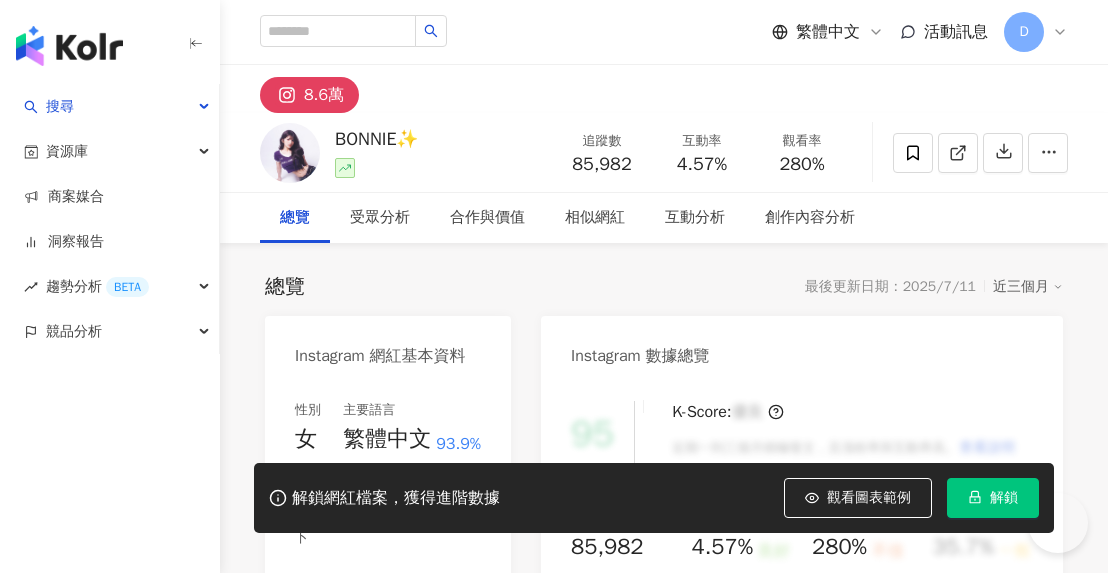 scroll, scrollTop: 0, scrollLeft: 0, axis: both 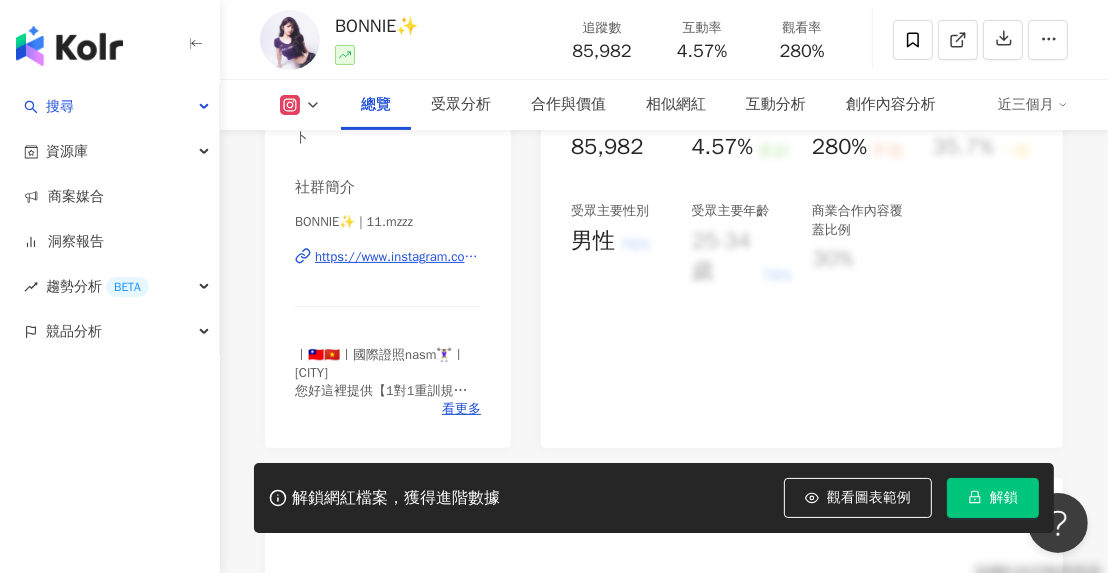click on "https://www.instagram.com/11.mzzz/" at bounding box center [398, 257] 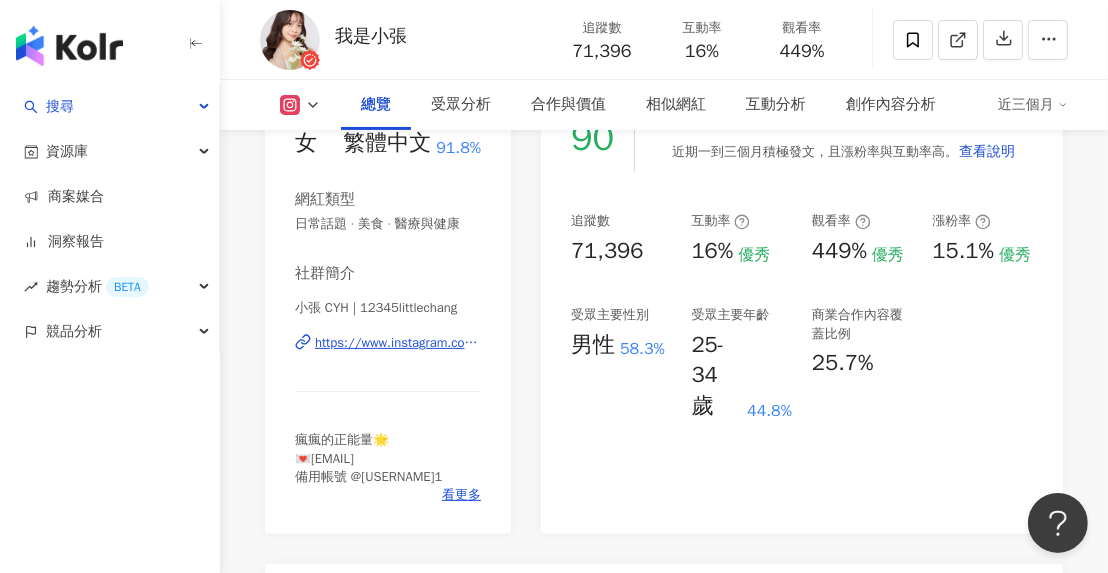 scroll, scrollTop: 0, scrollLeft: 0, axis: both 